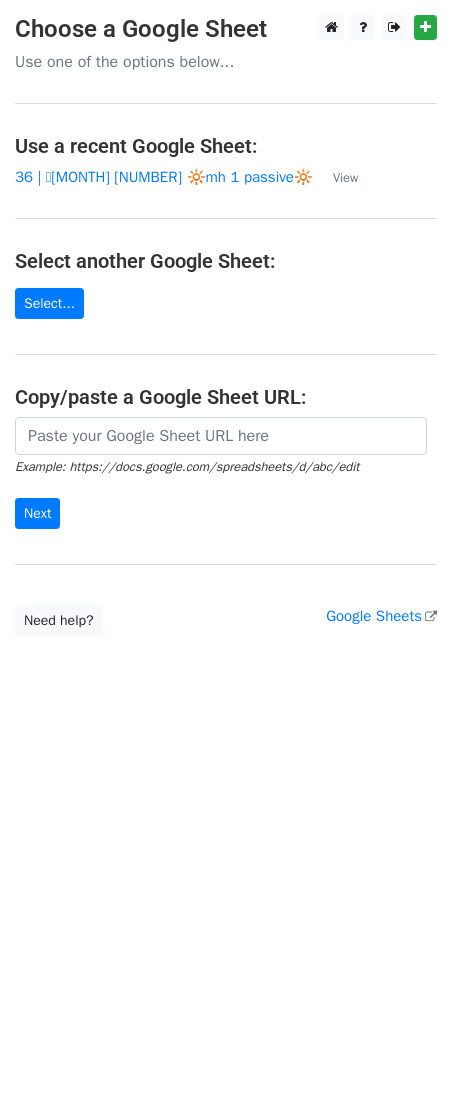scroll, scrollTop: 0, scrollLeft: 0, axis: both 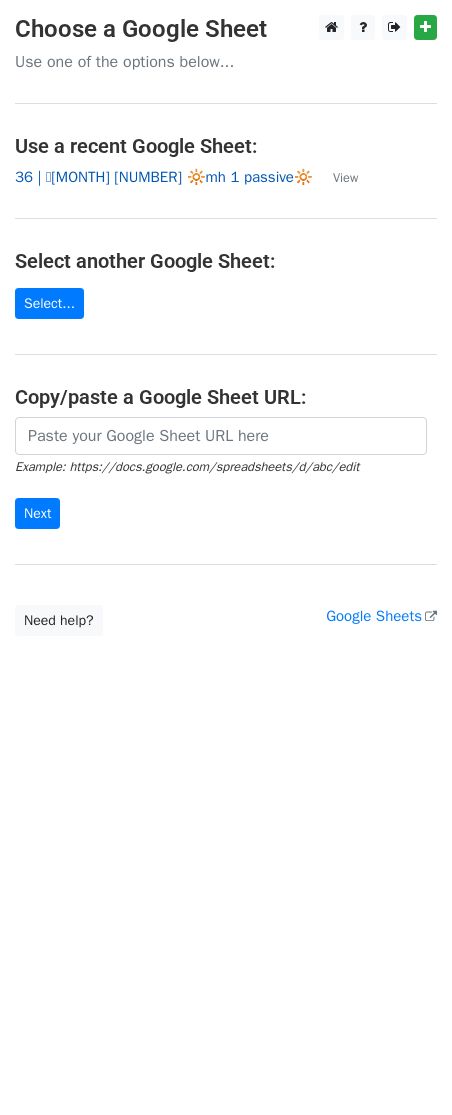 click on "36 | 🩷JULY 8 🔆mh 1 passive🔆" at bounding box center (164, 177) 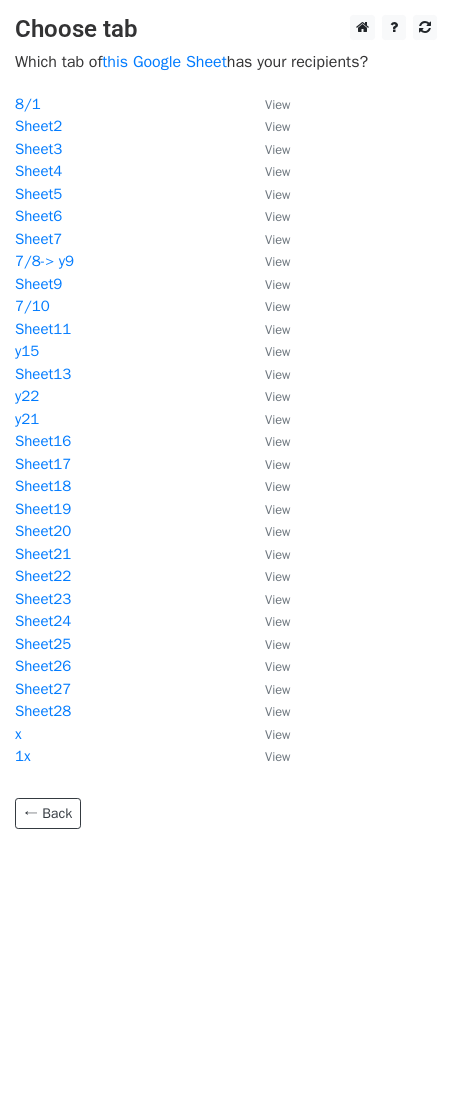 scroll, scrollTop: 0, scrollLeft: 0, axis: both 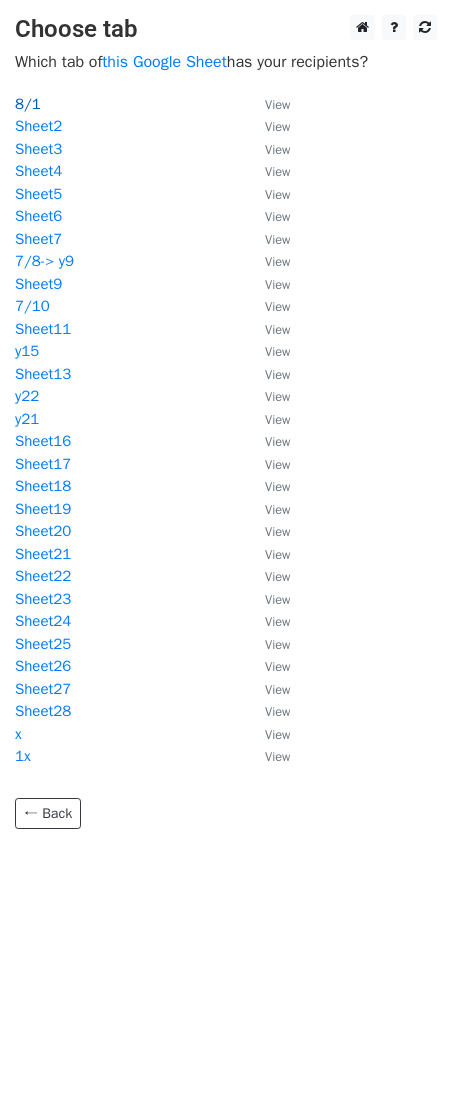 click on "8/1" at bounding box center (28, 104) 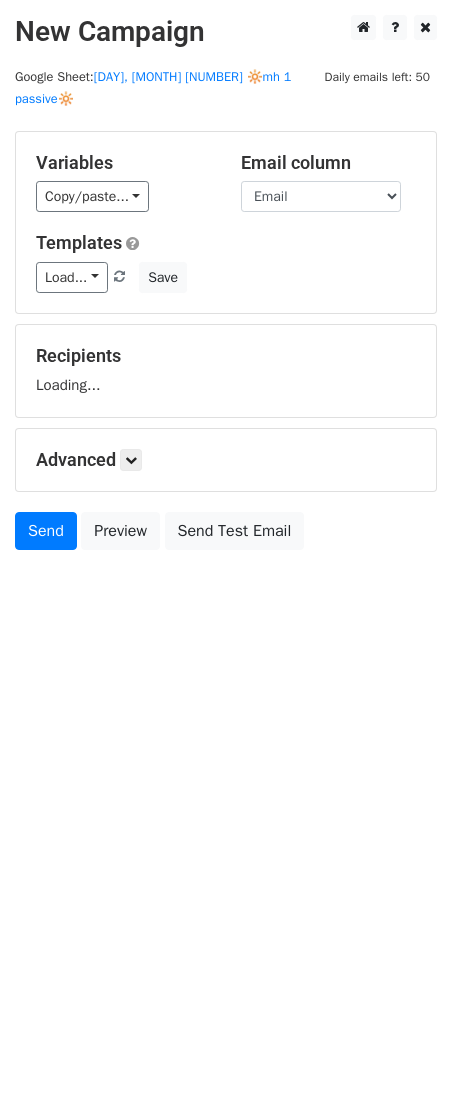 scroll, scrollTop: 0, scrollLeft: 0, axis: both 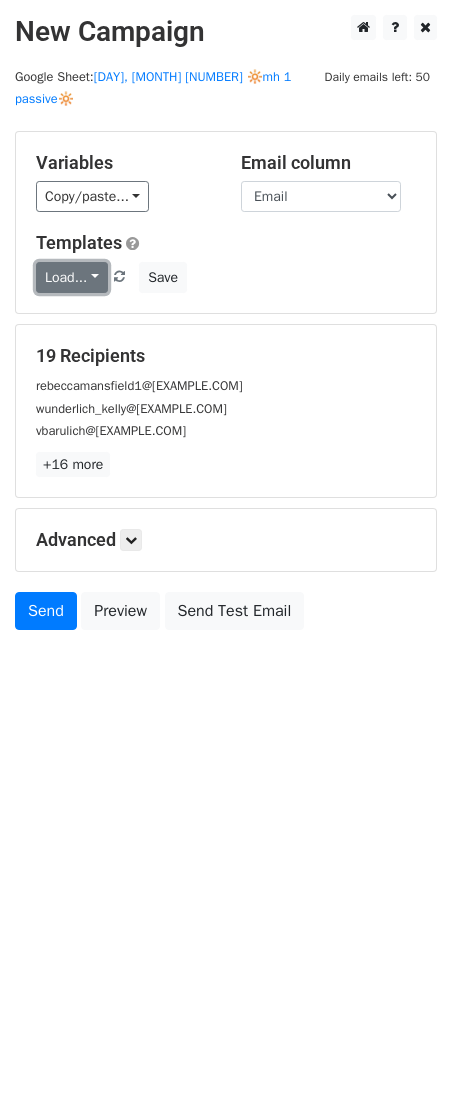 click on "Load..." at bounding box center [72, 277] 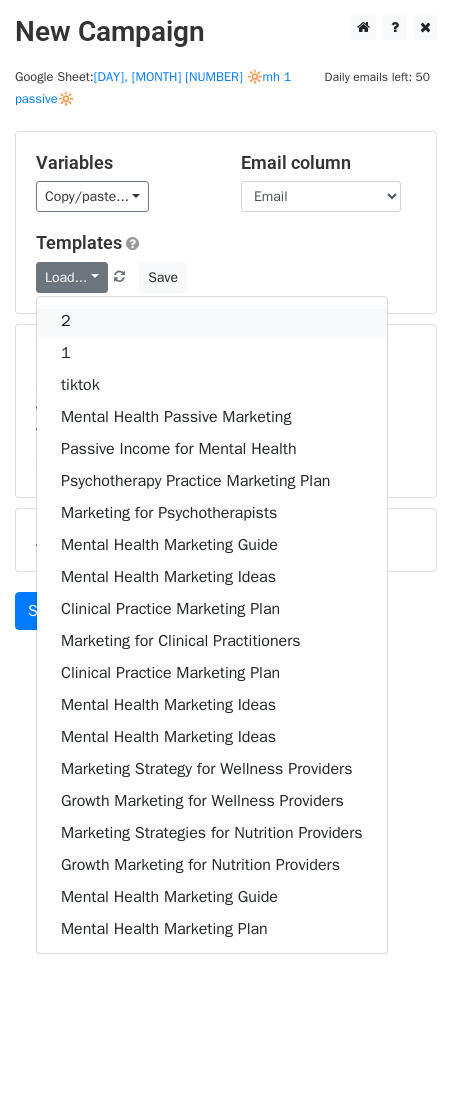 click on "2" at bounding box center [212, 321] 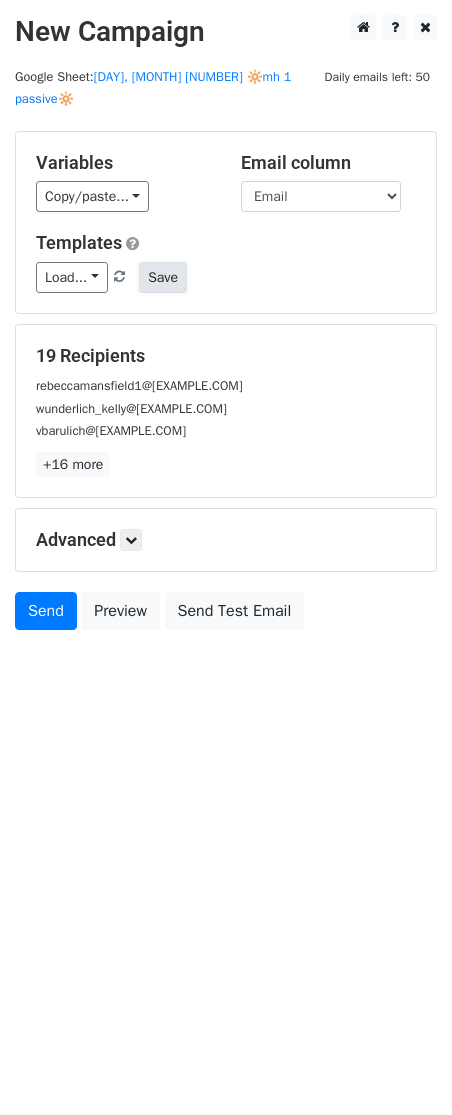 click on "Save" at bounding box center (163, 277) 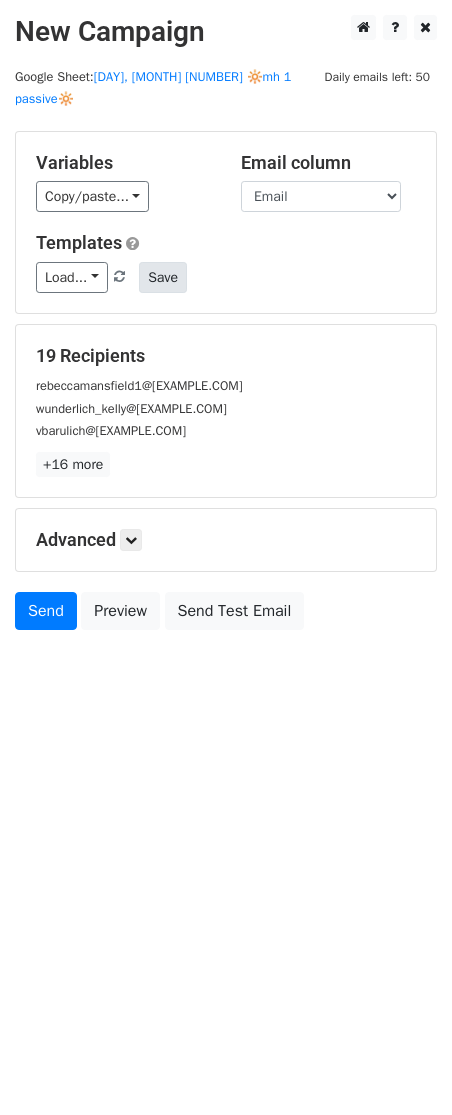 paste on "Best Platforms for Mental Health Marketing" 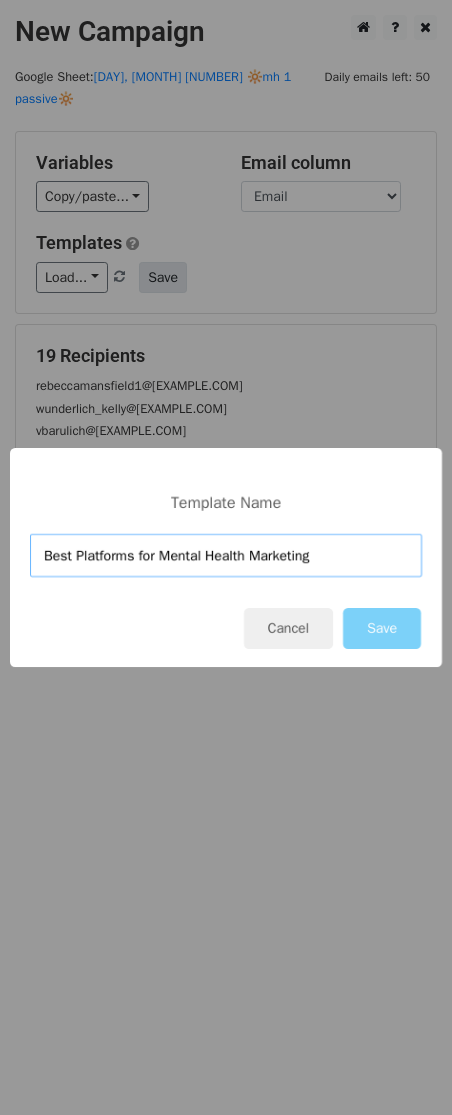 type on "Best Platforms for Mental Health Marketing" 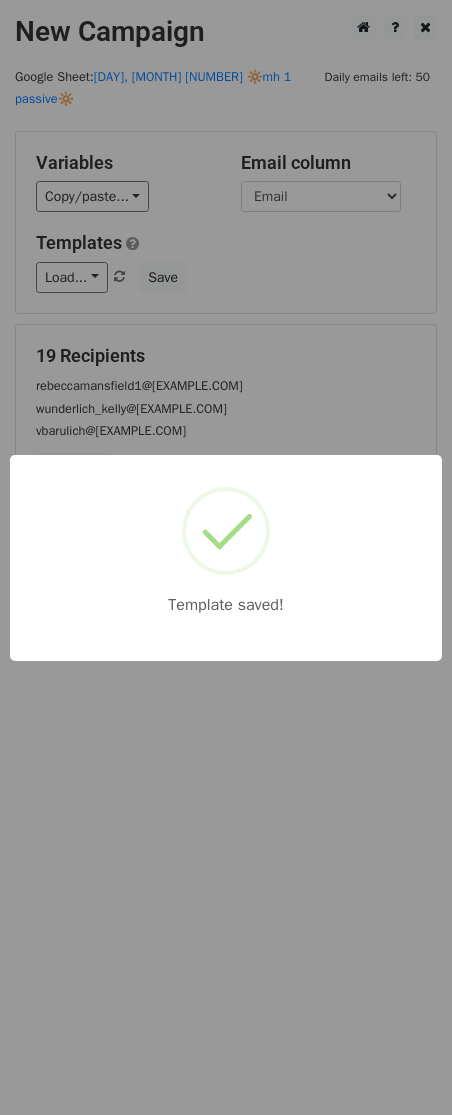 drag, startPoint x: 155, startPoint y: 409, endPoint x: 139, endPoint y: 448, distance: 42.154476 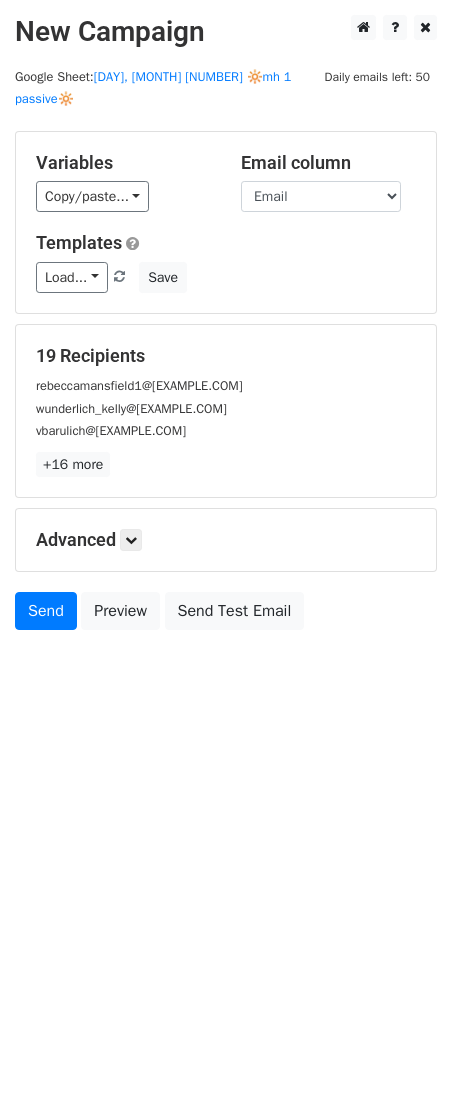 click on "Advanced" at bounding box center (226, 540) 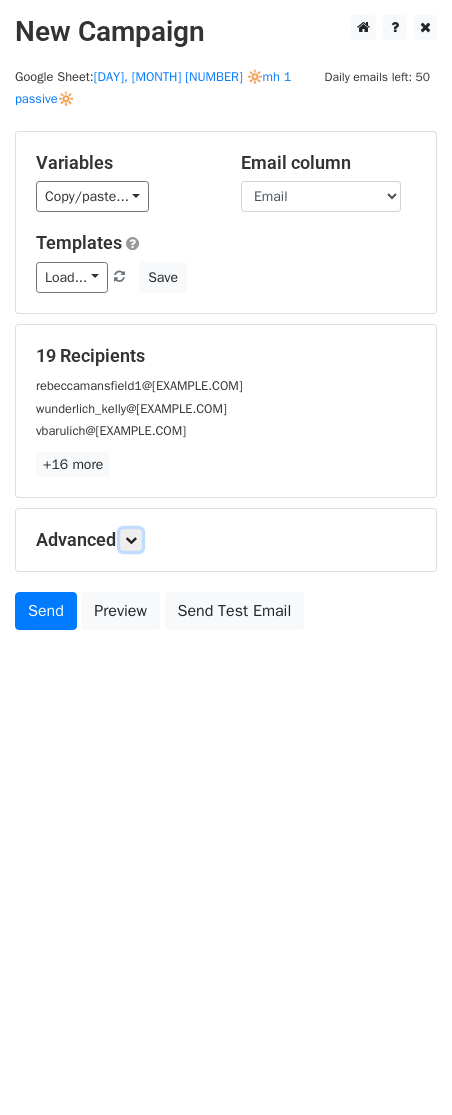 drag, startPoint x: 127, startPoint y: 526, endPoint x: 138, endPoint y: 530, distance: 11.7046995 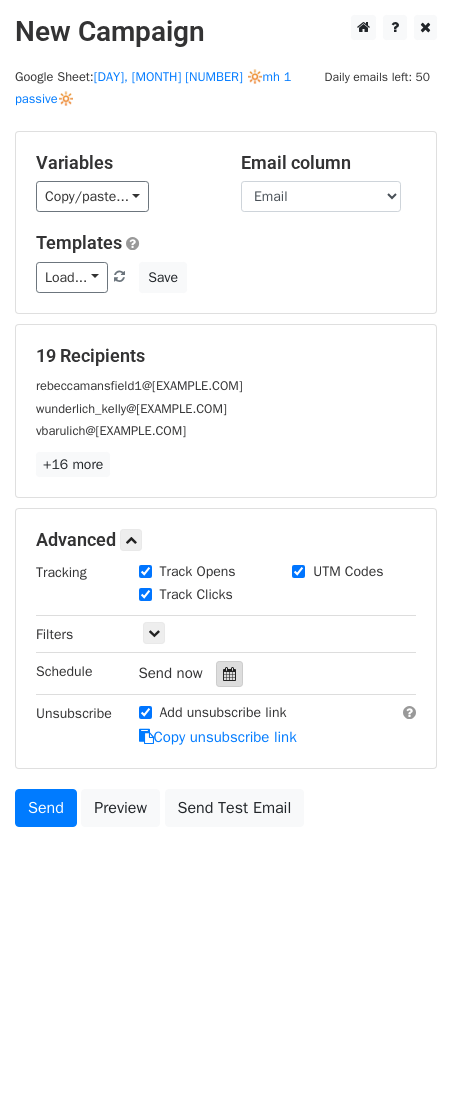 click at bounding box center (229, 674) 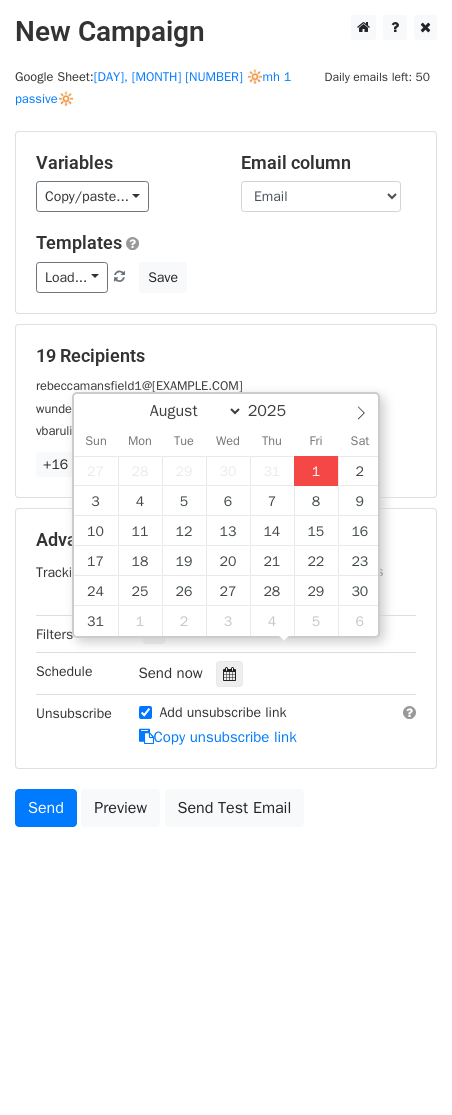 type on "2025-08-01 12:00" 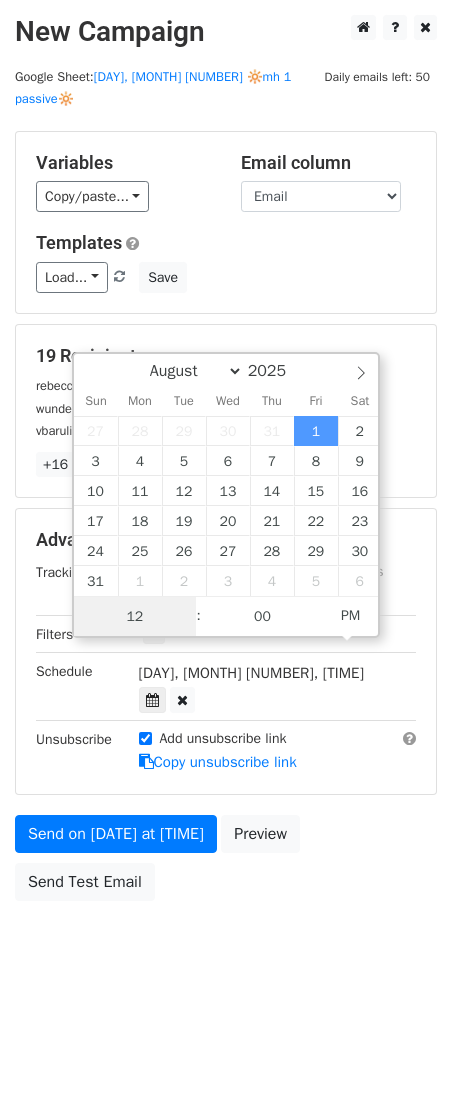 scroll, scrollTop: 1, scrollLeft: 0, axis: vertical 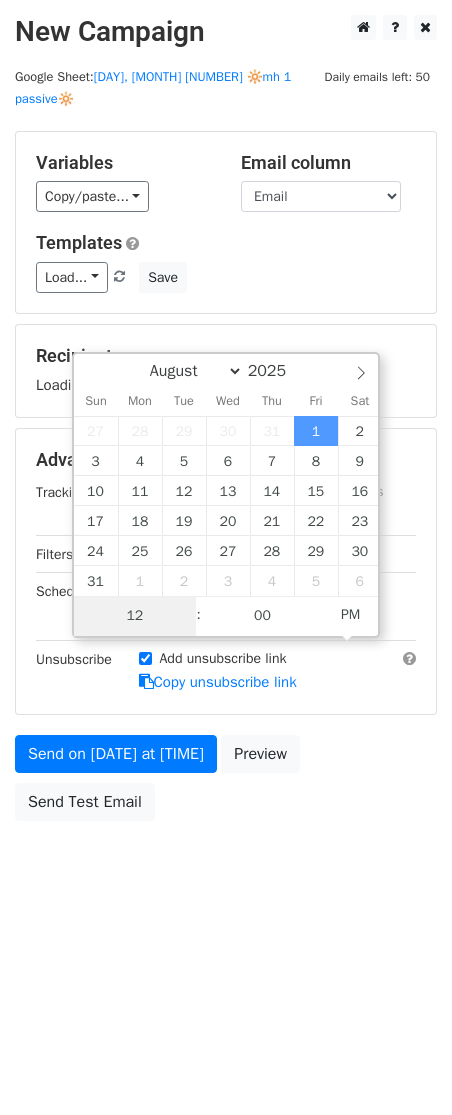 type on "2" 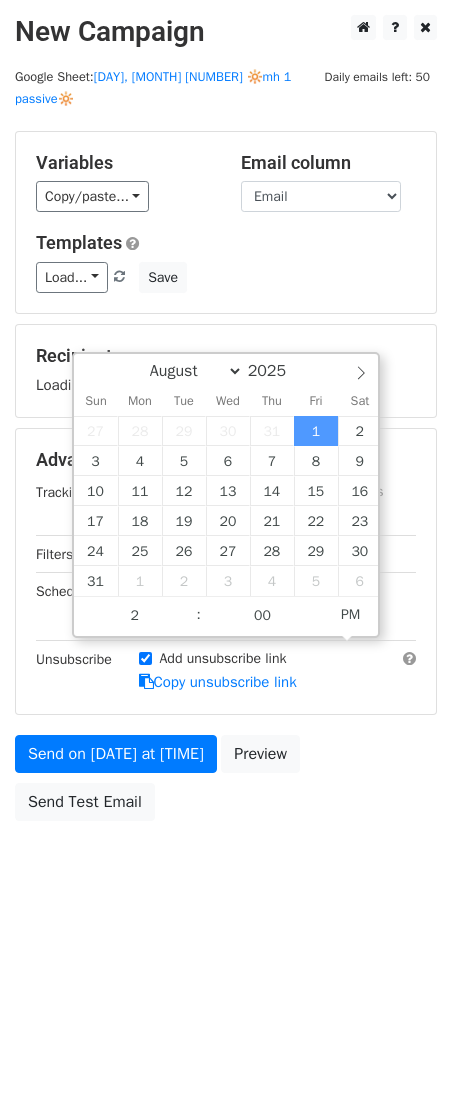 type on "2025-08-01 14:00" 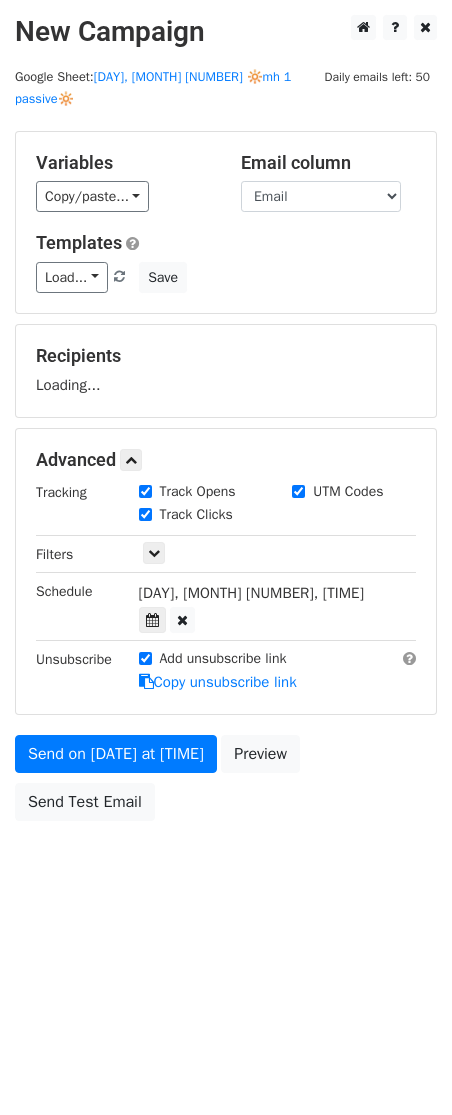 click on "Send on Aug 1 at 12:00pm
Preview
Send Test Email" at bounding box center [226, 783] 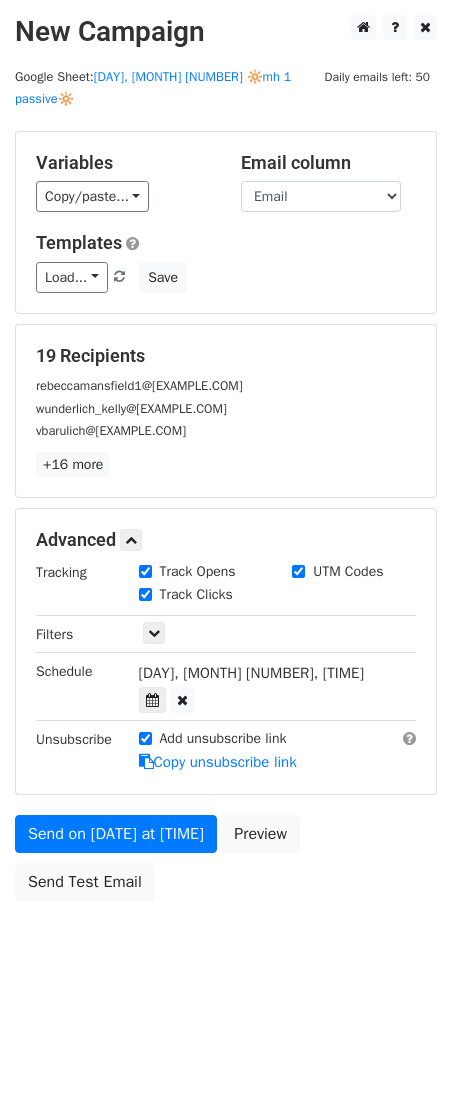 click on "Variables
Copy/paste...
{{Name}}
{{Email}}
Email column
Name
Email
Templates
Load...
Best Platforms for Mental Health Marketing
2
1
tiktok
Mental Health Passive Marketing
Passive Income for Mental Health
Psychotherapy Practice Marketing Plan
Marketing for Psychotherapists
Mental Health Marketing Guide
Mental Health Marketing Ideas
Clinical Practice Marketing Plan
Marketing for Clinical Practitioners
Clinical Practice Marketing Plan
Mental Health Marketing Ideas
Mental Health Marketing Ideas
Marketing Strategy for Wellness Providers
Growth Marketing for Wellness Providers
Marketing Strategies for Nutrition Providers
Growth Marketing for Nutrition Providers
Mental Health Marketing Guide
Save
19 Recipients
rebeccamansfield1@gmail.com
wunderlich_kelly@yahoo.com
vbarulich@gmail.com
+16 more
19 Recipients
×" at bounding box center [226, 521] 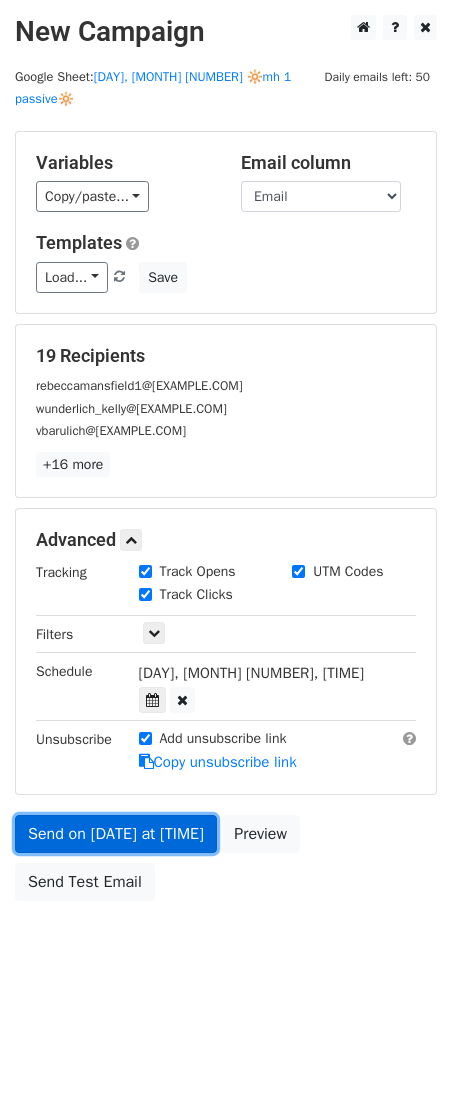 click on "Send on Aug 1 at 2:00pm" at bounding box center [116, 834] 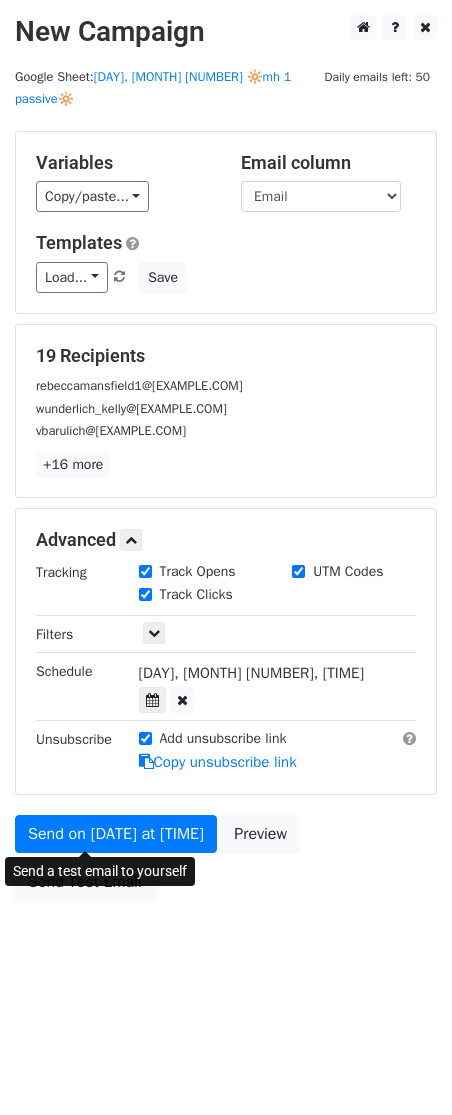 drag, startPoint x: 81, startPoint y: 831, endPoint x: 12, endPoint y: 835, distance: 69.115845 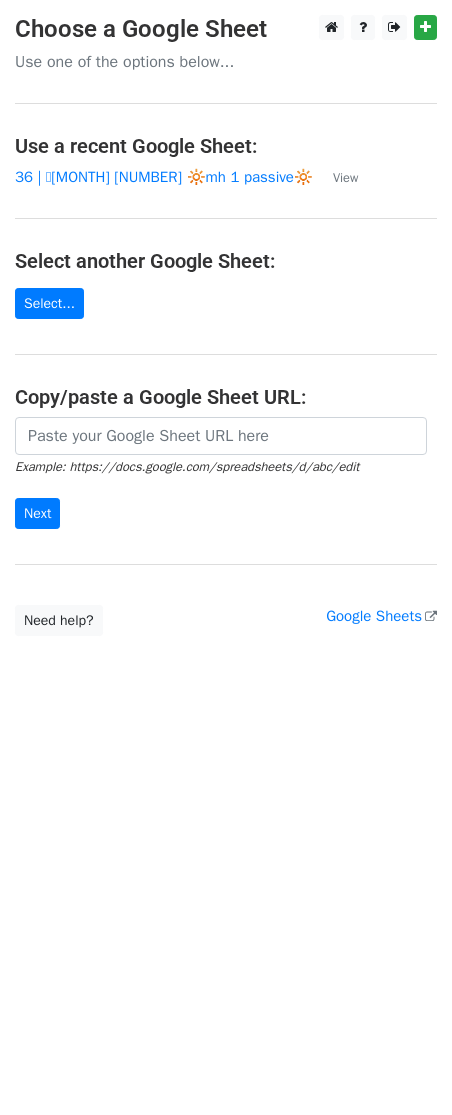 scroll, scrollTop: 0, scrollLeft: 0, axis: both 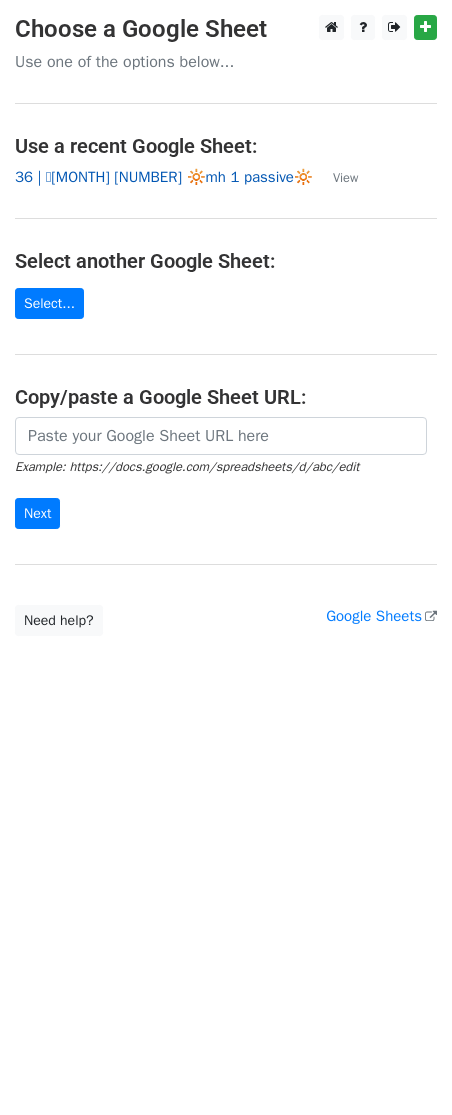 click on "36 | 🩷[MONTH] [NUMBER] 🔆mh 1 passive🔆" at bounding box center (164, 177) 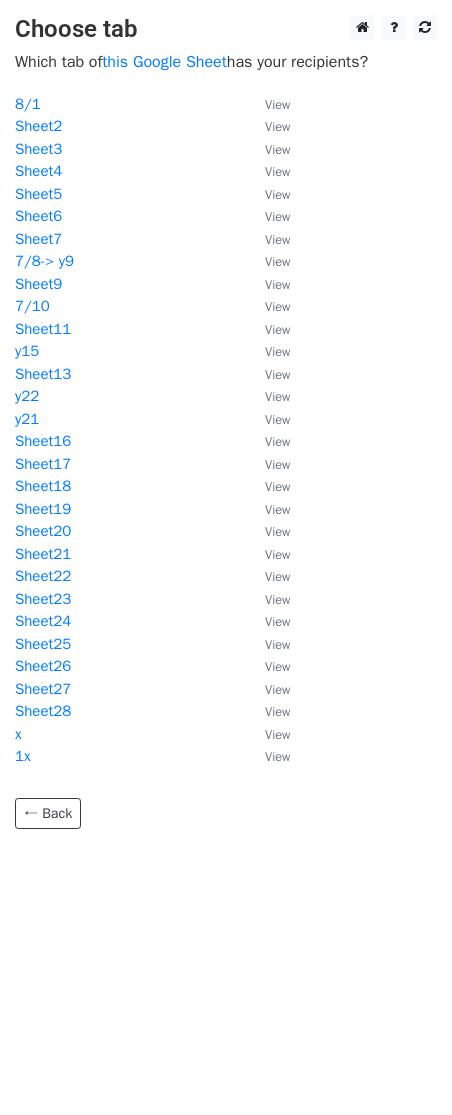 scroll, scrollTop: 0, scrollLeft: 0, axis: both 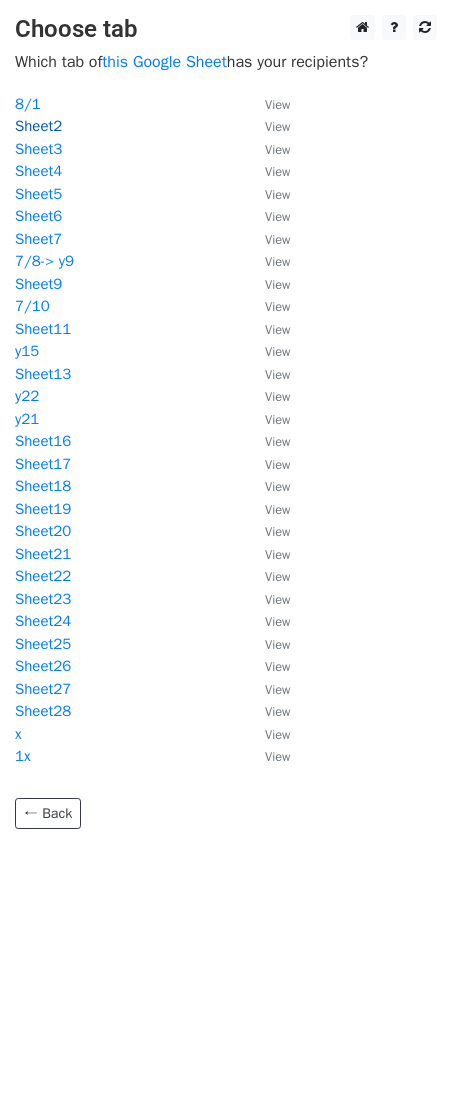 click on "Sheet2" at bounding box center [38, 126] 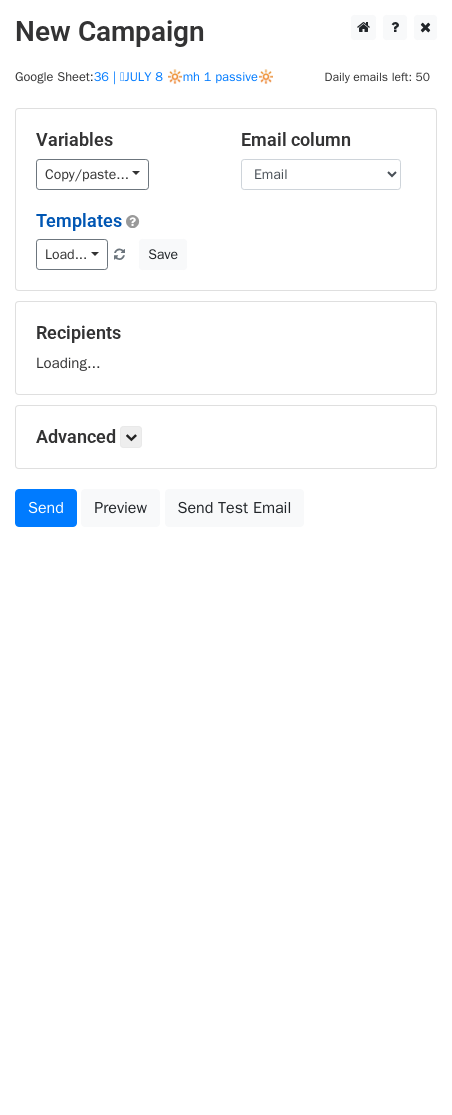 scroll, scrollTop: 0, scrollLeft: 0, axis: both 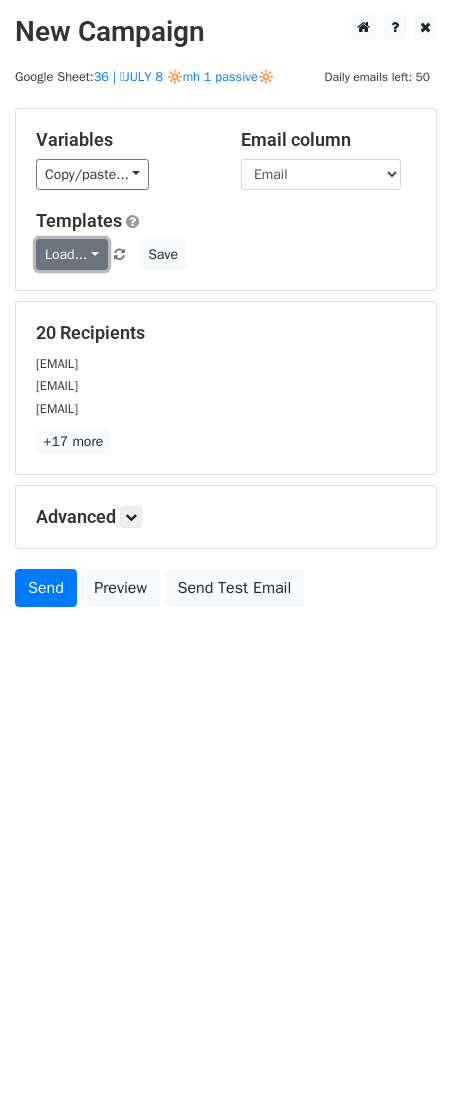 click on "Load..." at bounding box center (72, 254) 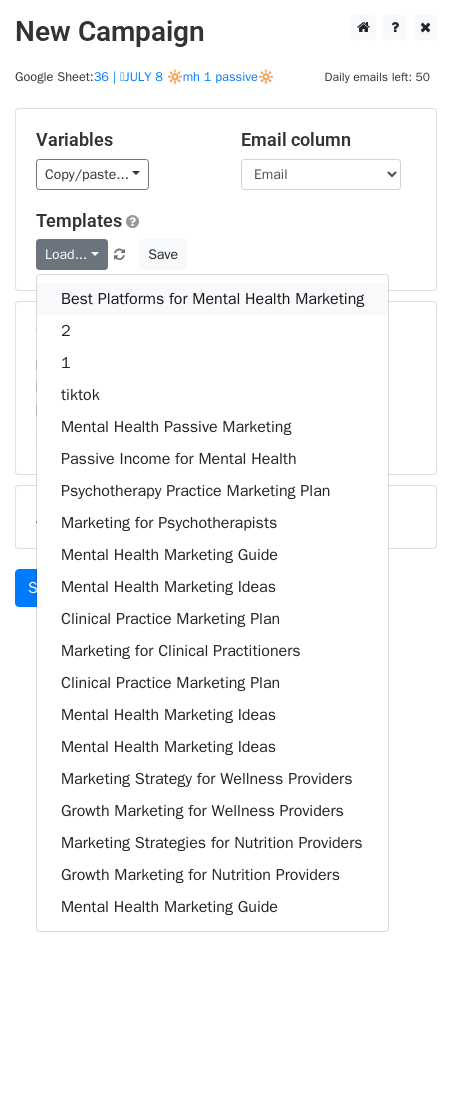 click on "Best Platforms for Mental Health Marketing" at bounding box center [212, 299] 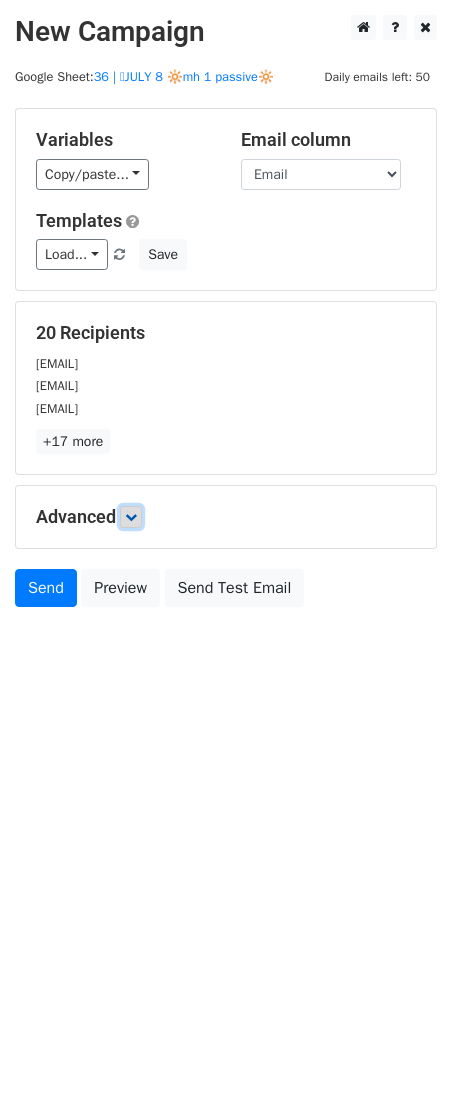 click at bounding box center (131, 517) 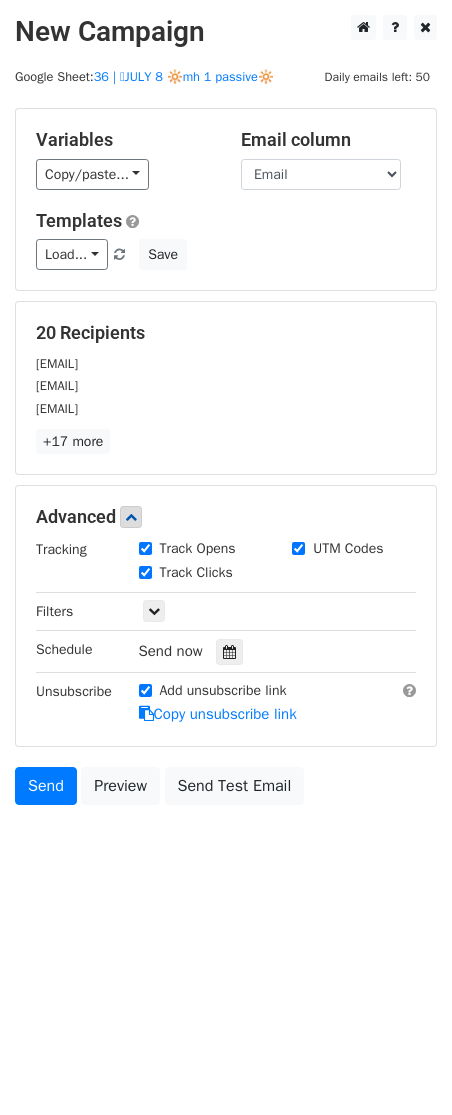 click on "Tracking
Track Opens
UTM Codes
Track Clicks
Filters
Only include spreadsheet rows that match the following filters:
Schedule
Send now
Unsubscribe
Add unsubscribe link
Copy unsubscribe link" at bounding box center [226, 632] 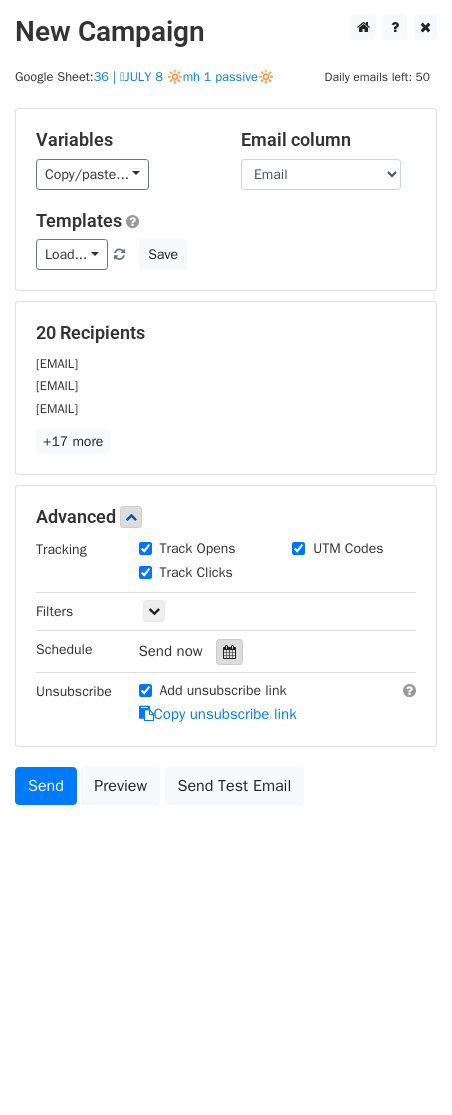 click at bounding box center (229, 652) 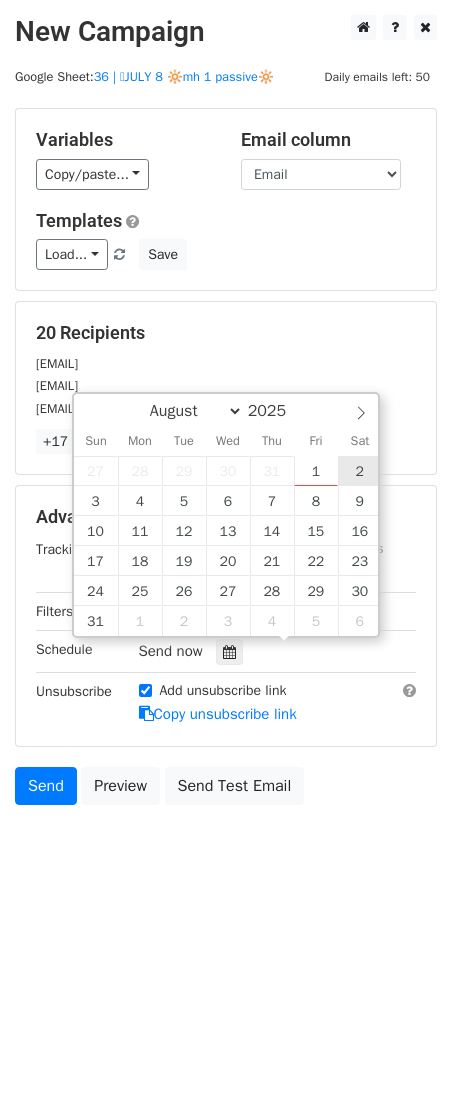 type on "2025-08-02 12:00" 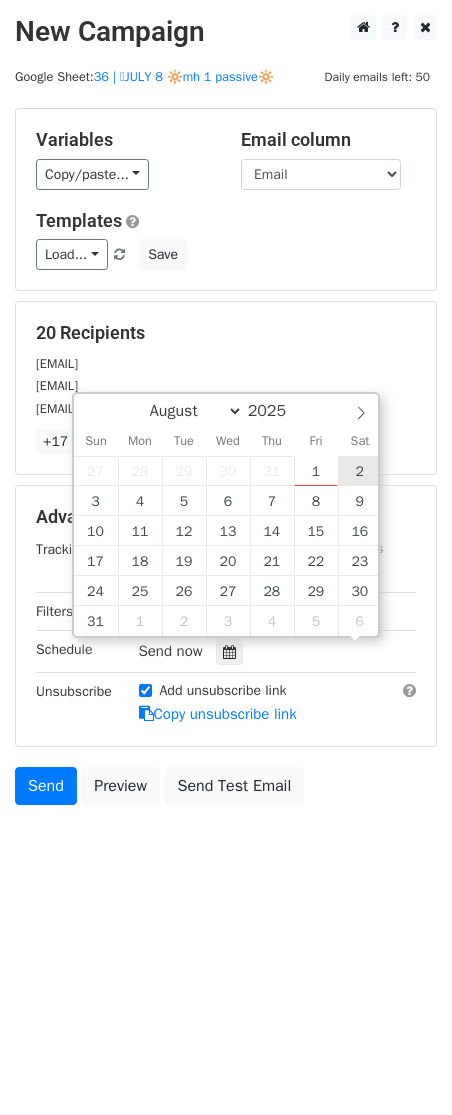 scroll, scrollTop: 1, scrollLeft: 0, axis: vertical 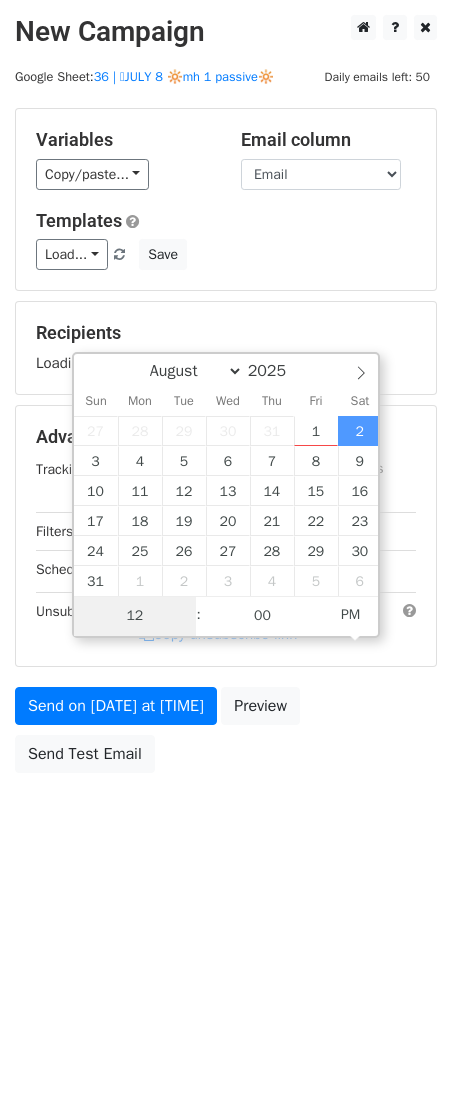 type on "1" 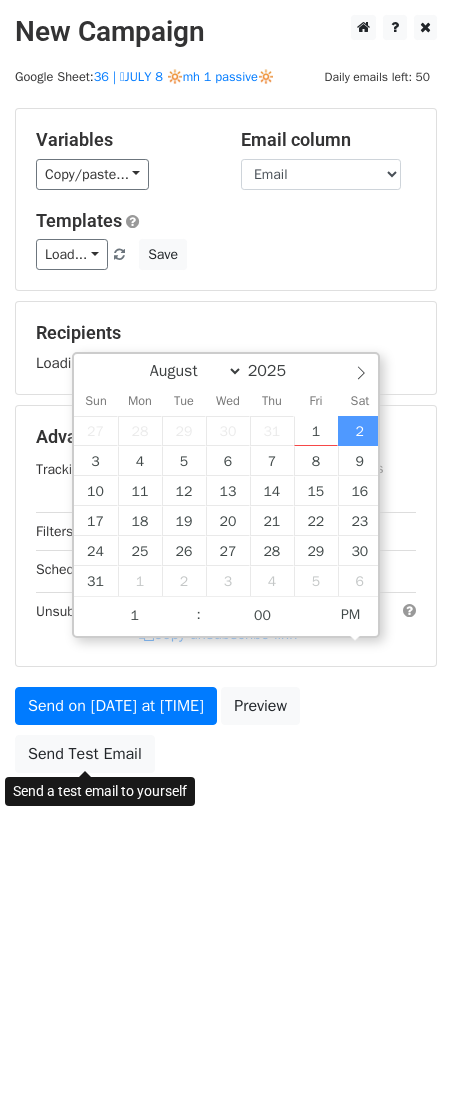 type on "2025-08-02 13:00" 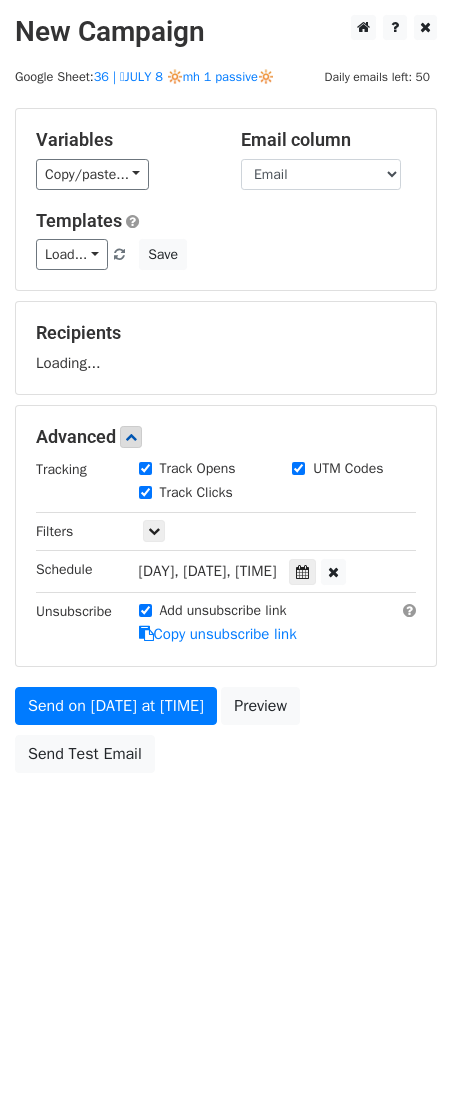 click on "New Campaign
Daily emails left: 50
Google Sheet:
36 | 🩷JULY 8 🔆mh 1 passive🔆
Variables
Copy/paste...
{{Name}}
{{Email}}
Email column
Name
Email
Templates
Load...
Best Platforms for Mental Health Marketing
2
1
tiktok
Mental Health Passive Marketing
Passive Income for Mental Health
Psychotherapy Practice Marketing Plan
Marketing for Psychotherapists
Mental Health Marketing Guide
Mental Health Marketing Ideas
Clinical Practice Marketing Plan
Marketing for Clinical Practitioners
Clinical Practice Marketing Plan
Mental Health Marketing Ideas
Mental Health Marketing Ideas
Marketing Strategy for Wellness Providers
Growth Marketing for Wellness Providers
Marketing Strategies for Nutrition Providers
Growth Marketing for Nutrition Providers
Mental Health Marketing Guide
Save
Recipients Loading...
Advanced" at bounding box center [226, 439] 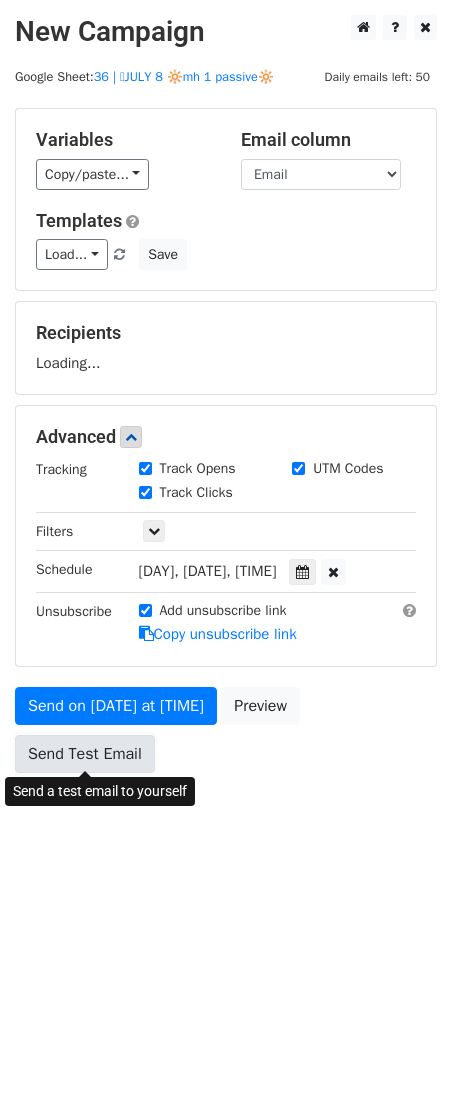 click on "Send Test Email" at bounding box center [85, 754] 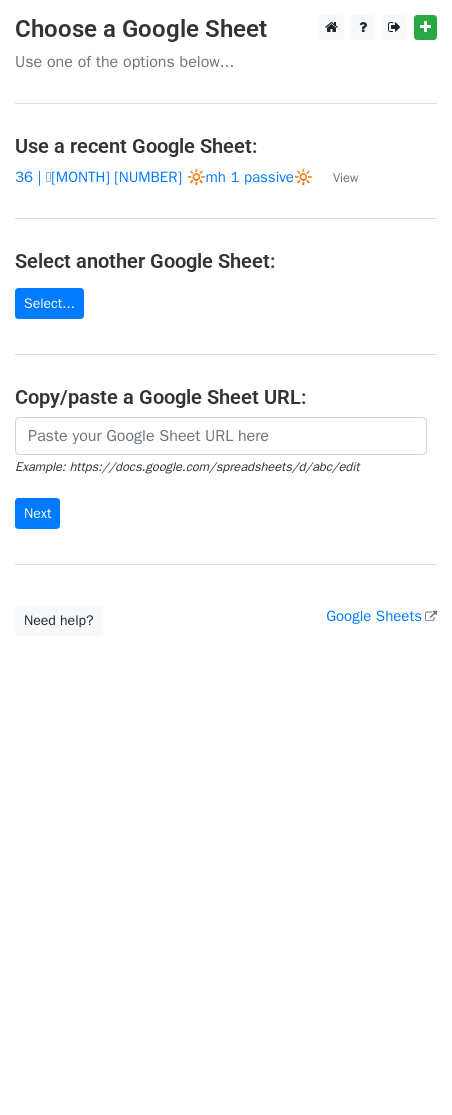 scroll, scrollTop: 0, scrollLeft: 0, axis: both 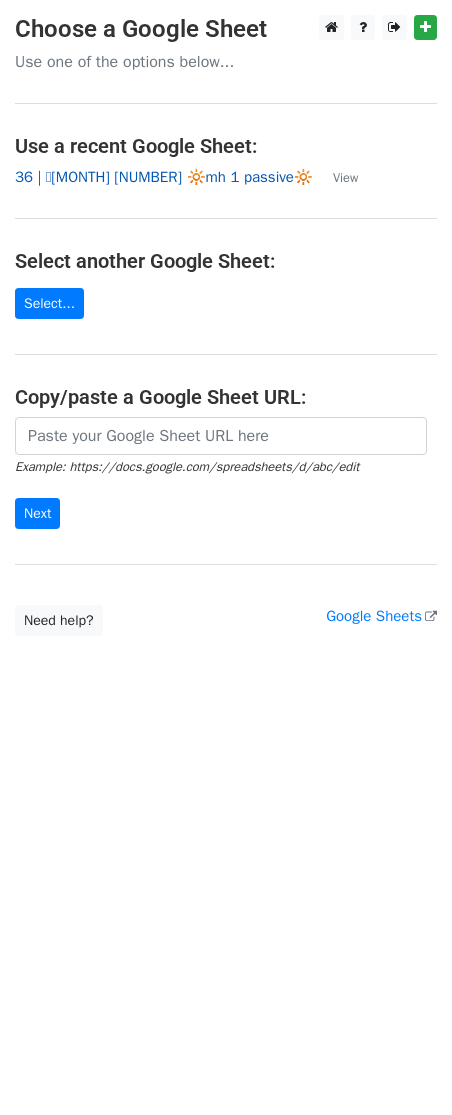 click on "36 | 🩷JULY 8 🔆mh 1 passive🔆" at bounding box center [164, 177] 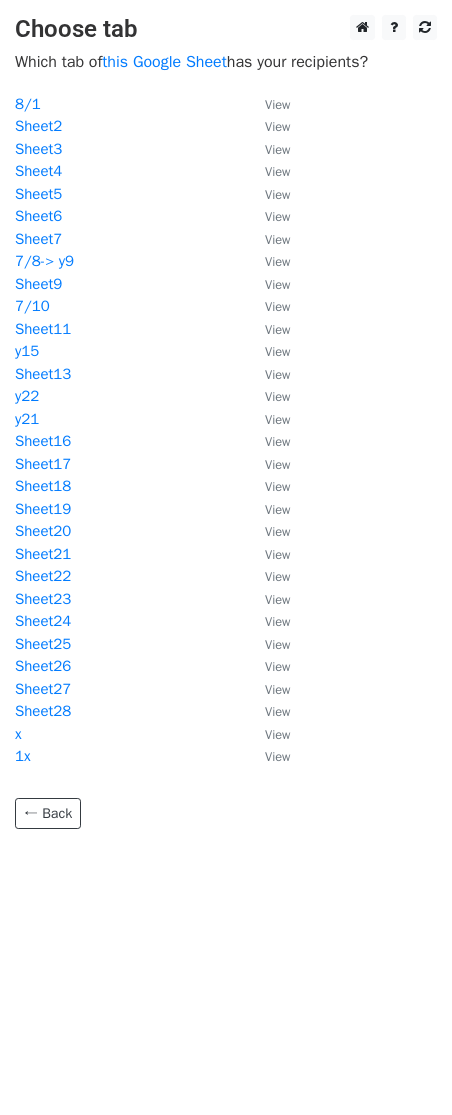 scroll, scrollTop: 0, scrollLeft: 0, axis: both 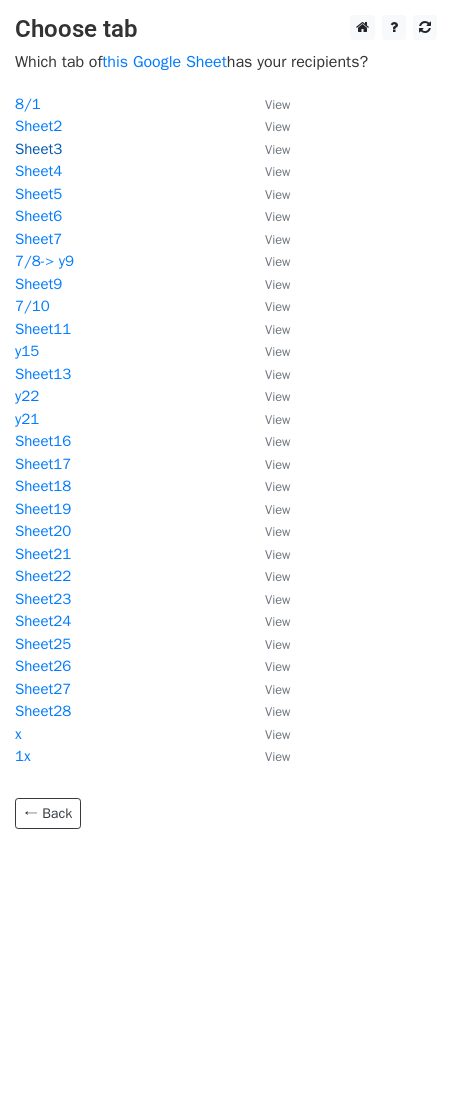 click on "Sheet3" at bounding box center [38, 149] 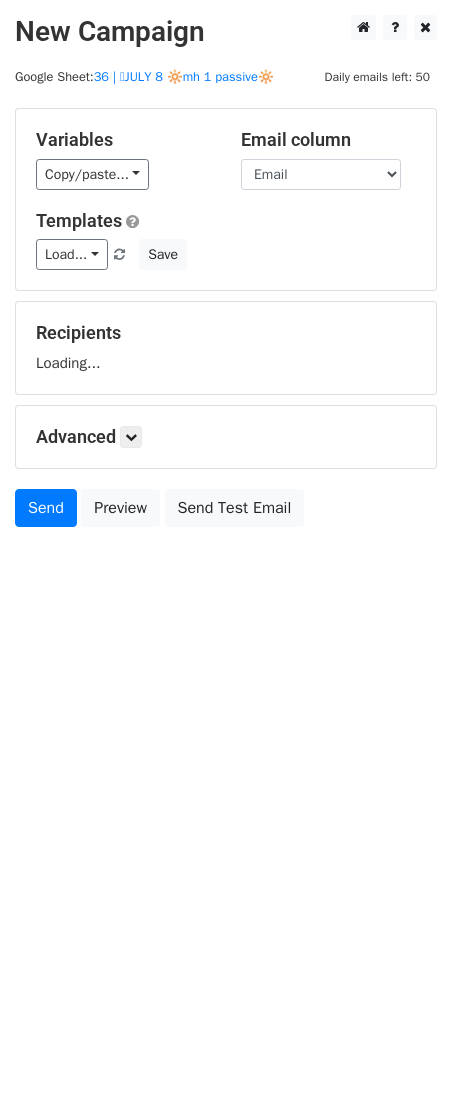 scroll, scrollTop: 0, scrollLeft: 0, axis: both 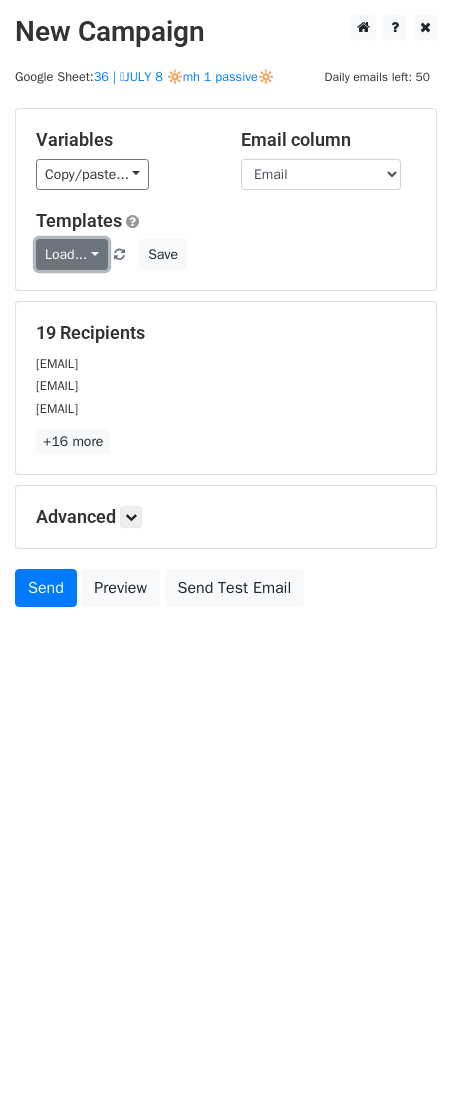 click on "Load..." at bounding box center [72, 254] 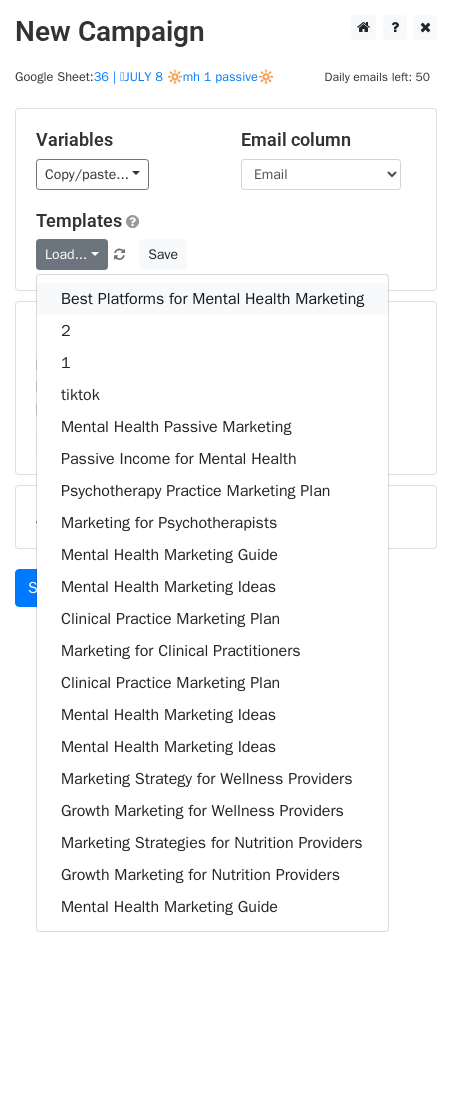 click on "Best Platforms for Mental Health Marketing" at bounding box center [212, 299] 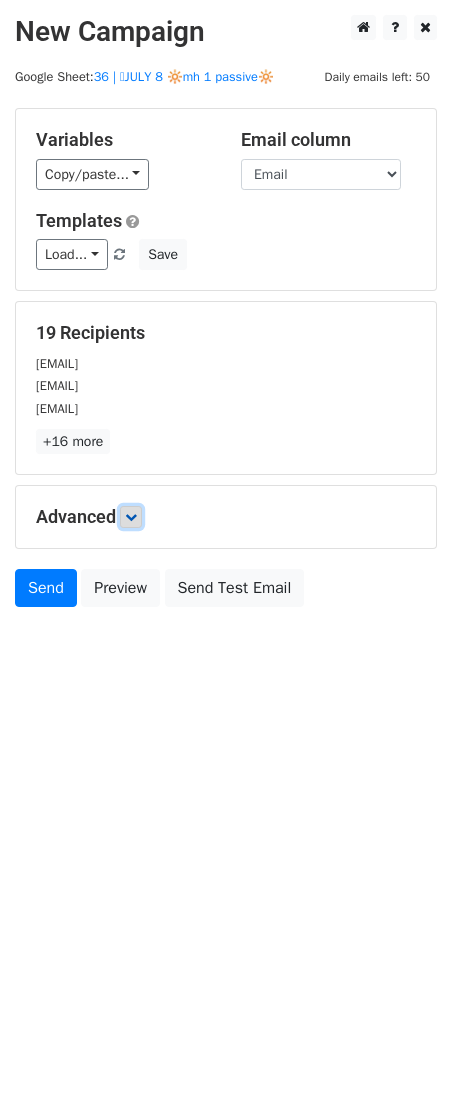 click at bounding box center [131, 517] 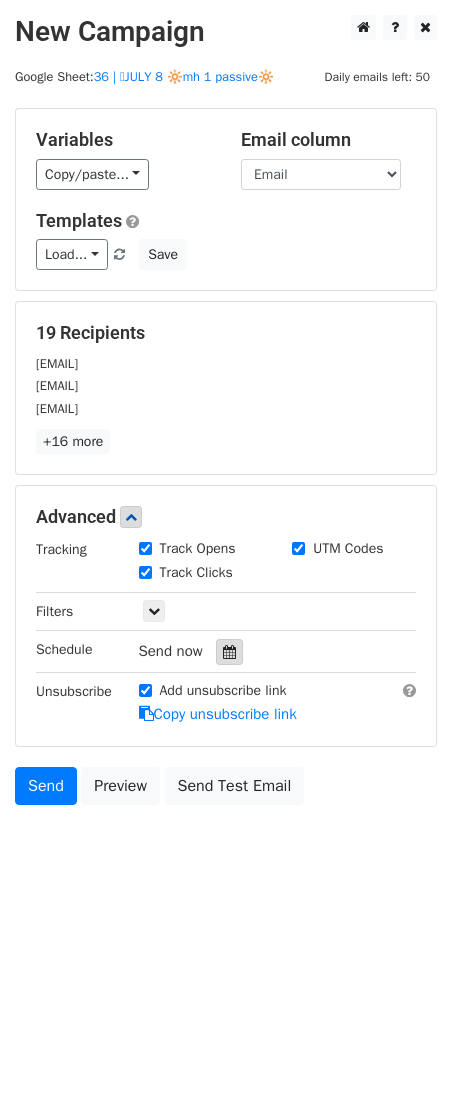 click at bounding box center [229, 652] 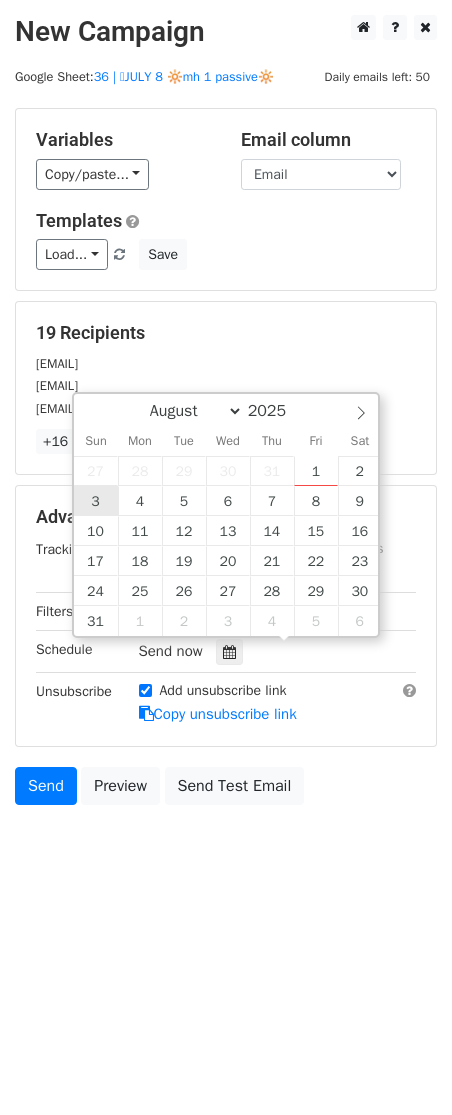type on "2025-08-03 12:00" 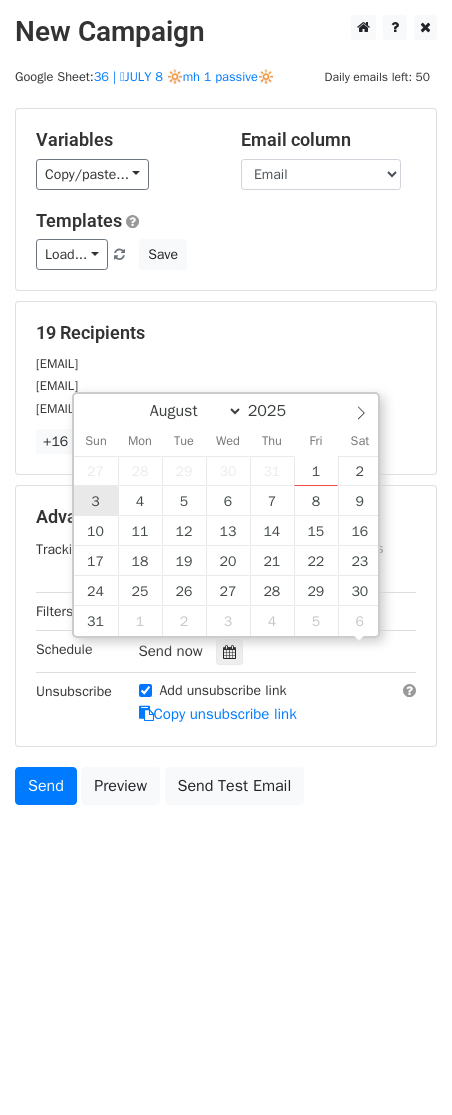 scroll, scrollTop: 1, scrollLeft: 0, axis: vertical 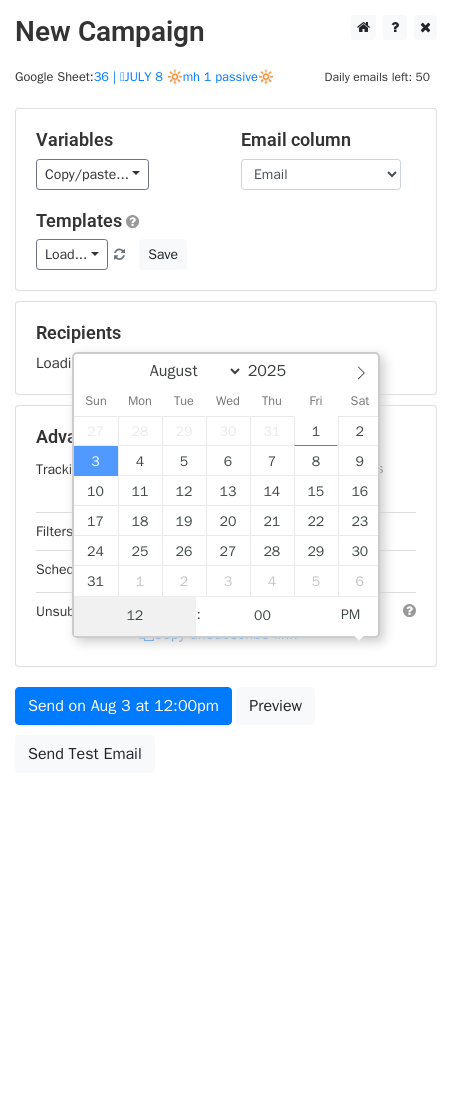 type on "2" 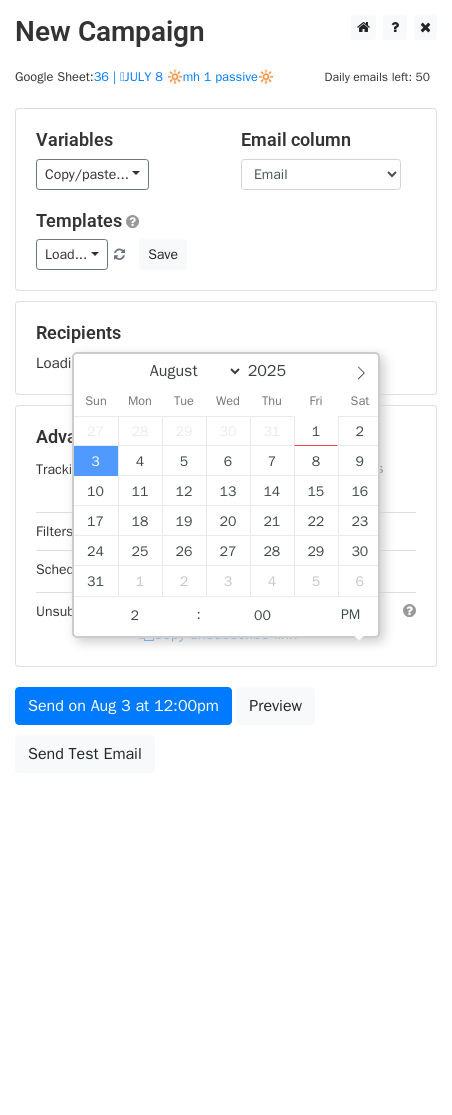 type on "2025-08-03 14:00" 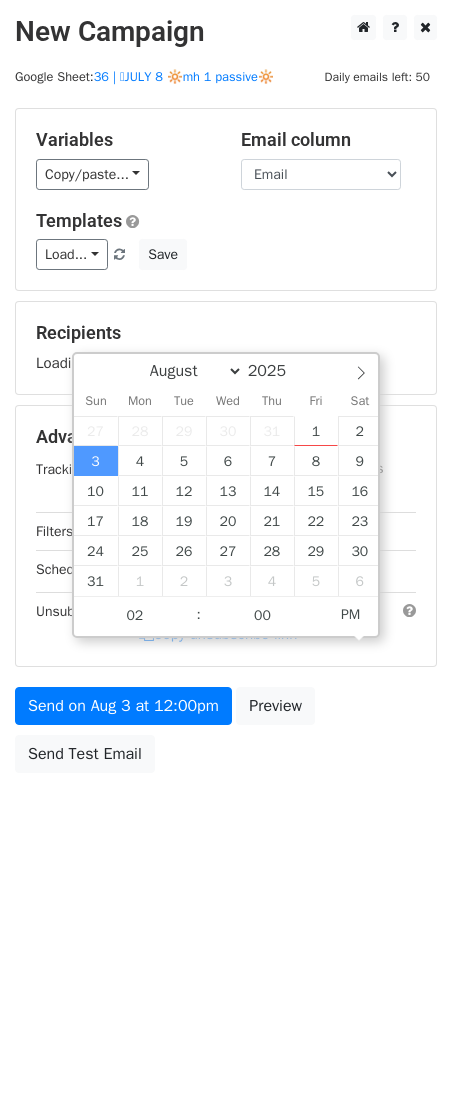 click on "Send on Aug 3 at 12:00pm
Preview
Send Test Email" at bounding box center [226, 735] 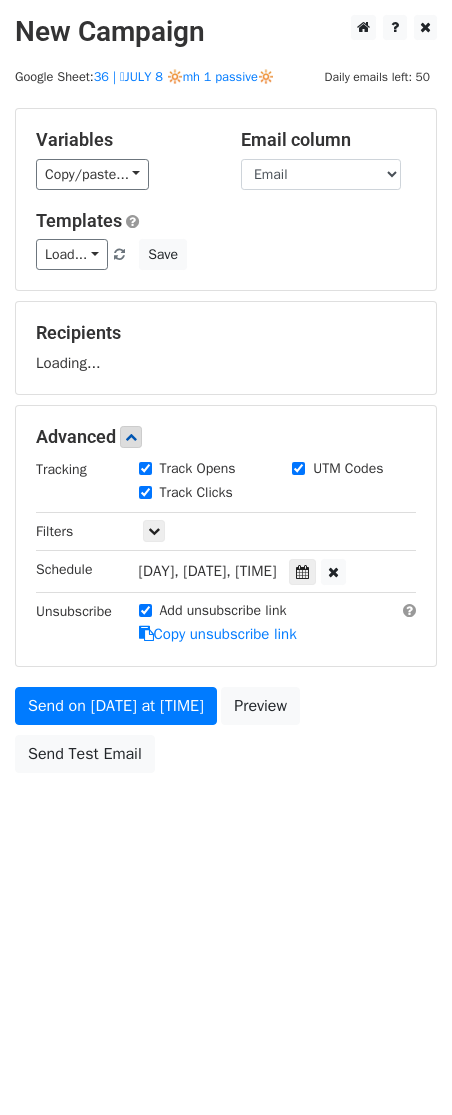 click on "New Campaign
Daily emails left: 50
Google Sheet:
36 | 🩷JULY 8 🔆mh 1 passive🔆
Variables
Copy/paste...
{{Name}}
{{Email}}
Email column
Name
Email
Templates
Load...
Best Platforms for Mental Health Marketing
2
1
tiktok
Mental Health Passive Marketing
Passive Income for Mental Health
Psychotherapy Practice Marketing Plan
Marketing for Psychotherapists
Mental Health Marketing Guide
Mental Health Marketing Ideas
Clinical Practice Marketing Plan
Marketing for Clinical Practitioners
Clinical Practice Marketing Plan
Mental Health Marketing Ideas
Mental Health Marketing Ideas
Marketing Strategy for Wellness Providers
Growth Marketing for Wellness Providers
Marketing Strategies for Nutrition Providers
Growth Marketing for Nutrition Providers
Mental Health Marketing Guide
Save
Recipients Loading...
Advanced" at bounding box center [226, 439] 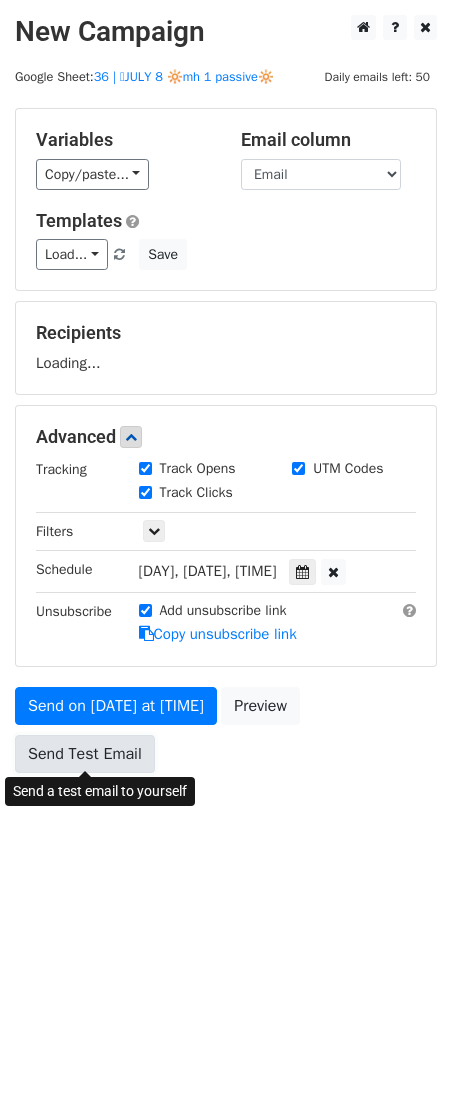 click on "Send Test Email" at bounding box center (85, 754) 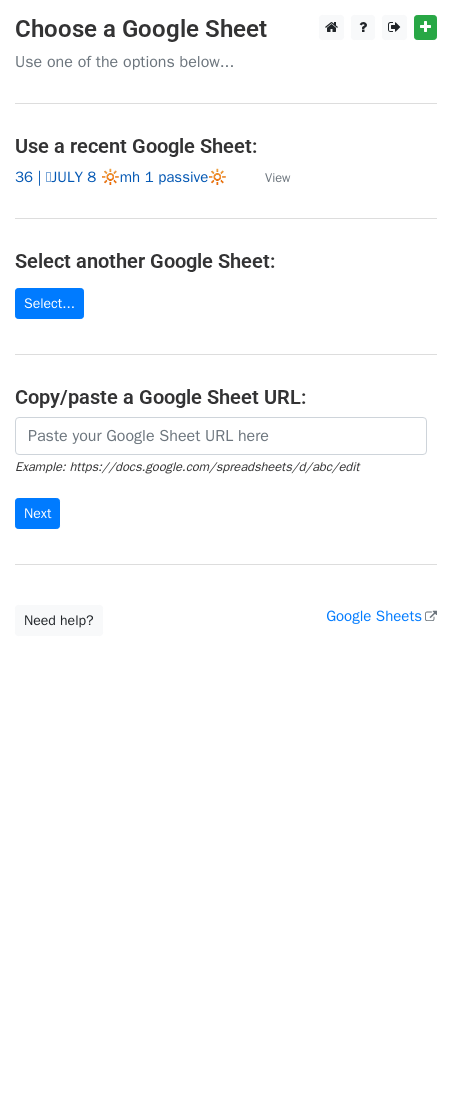 scroll, scrollTop: 0, scrollLeft: 0, axis: both 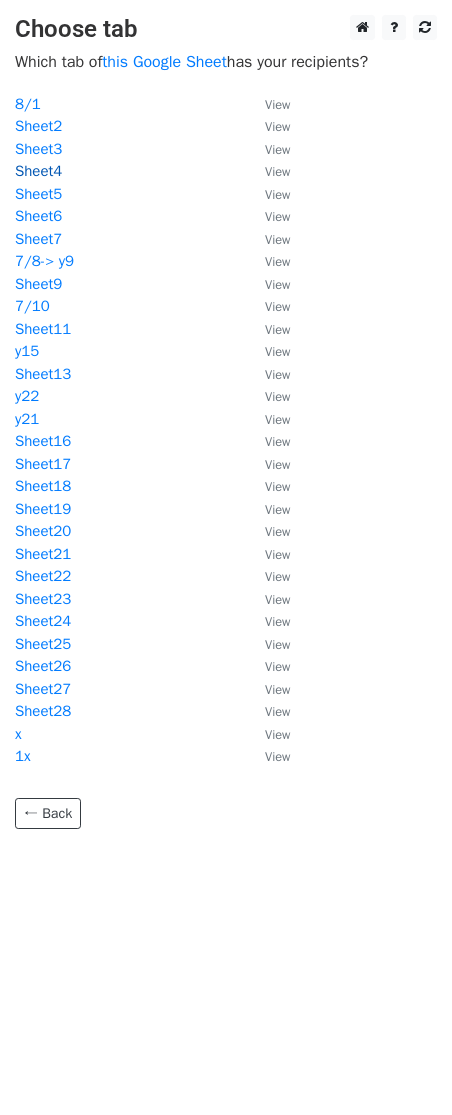 click on "Sheet4" at bounding box center (38, 171) 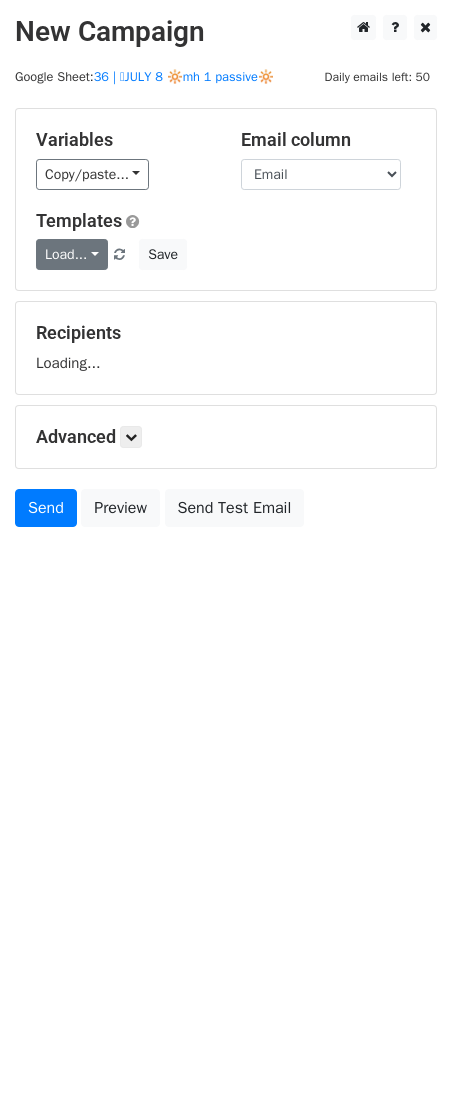 scroll, scrollTop: 0, scrollLeft: 0, axis: both 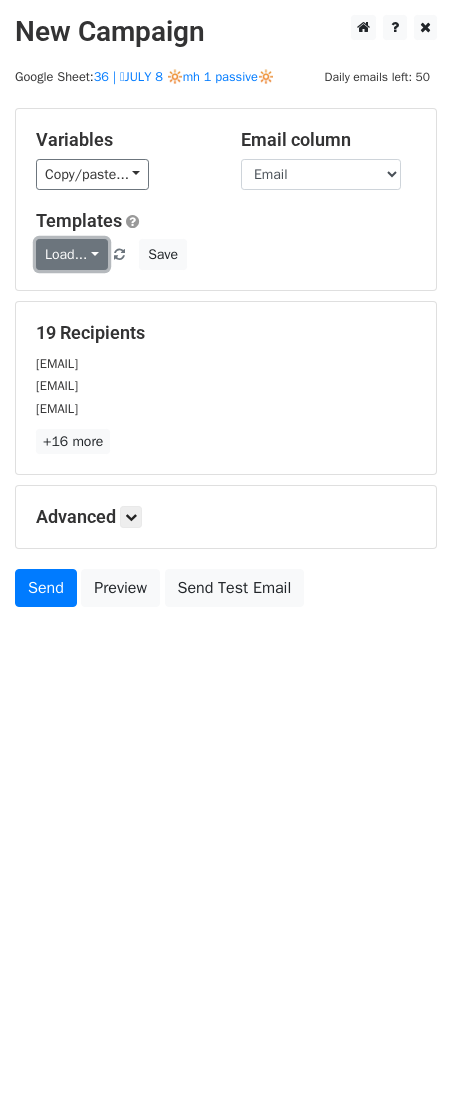 click on "Load..." at bounding box center (72, 254) 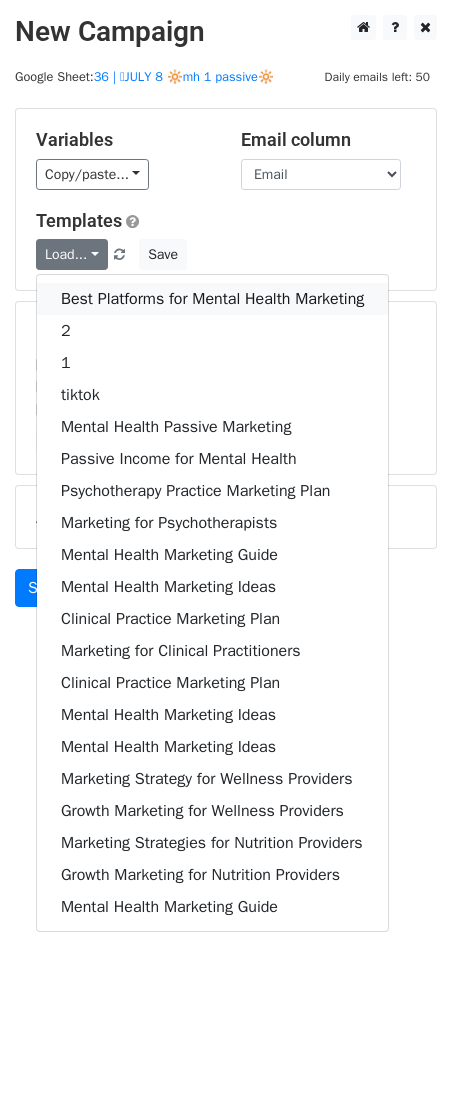 click on "Best Platforms for Mental Health Marketing" at bounding box center [212, 299] 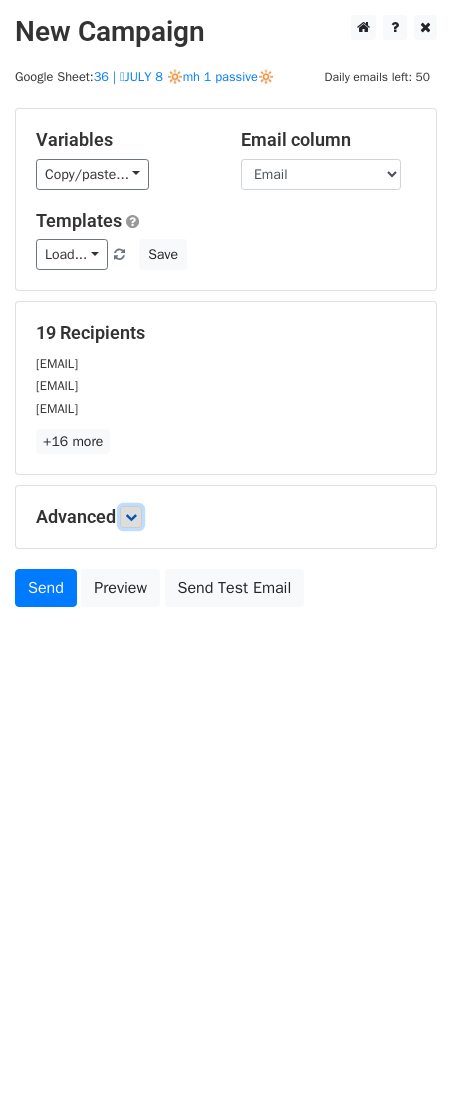 click at bounding box center (131, 517) 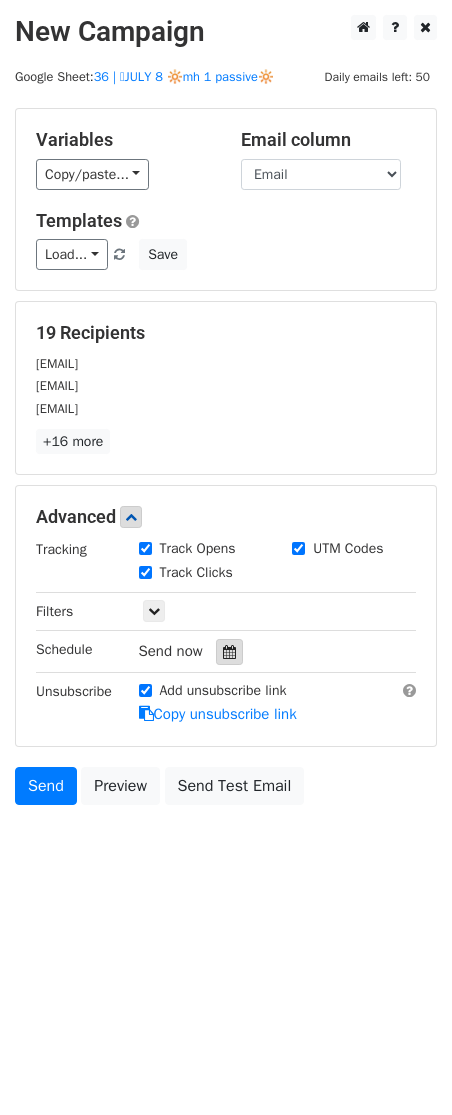 click at bounding box center (229, 652) 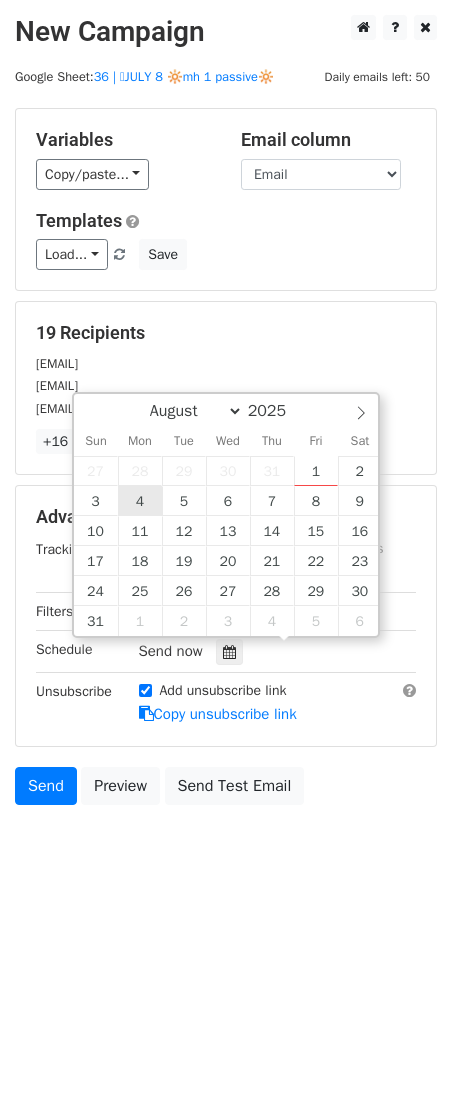 type on "2025-08-04 12:00" 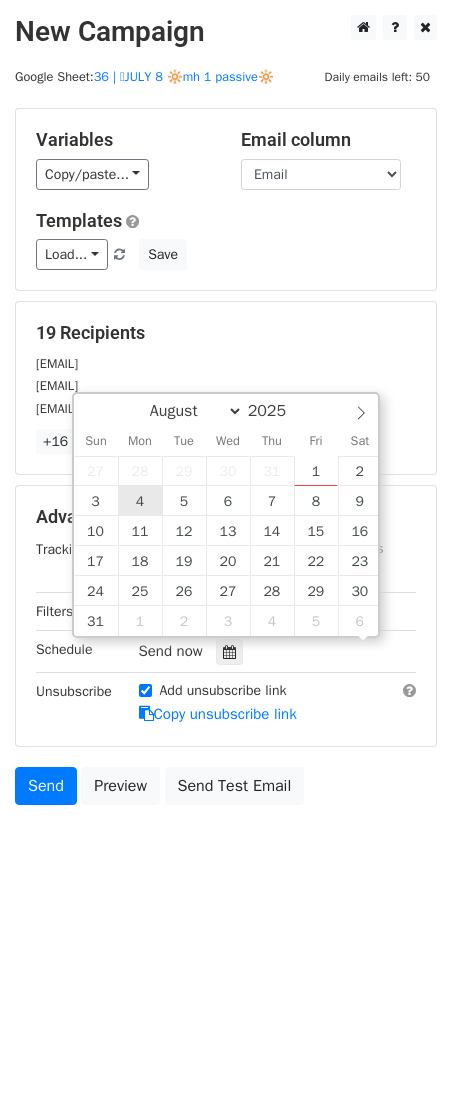 scroll, scrollTop: 1, scrollLeft: 0, axis: vertical 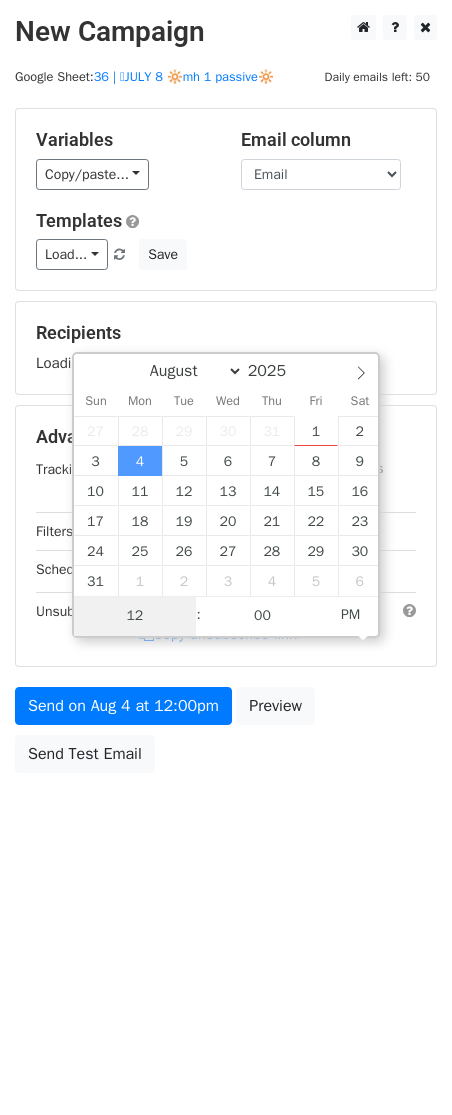 type on "2" 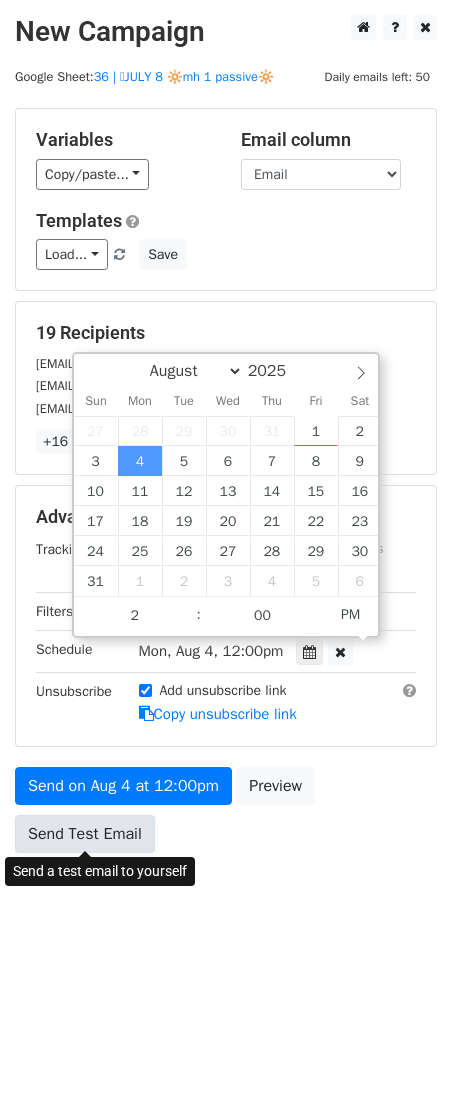 type on "2025-08-04 14:00" 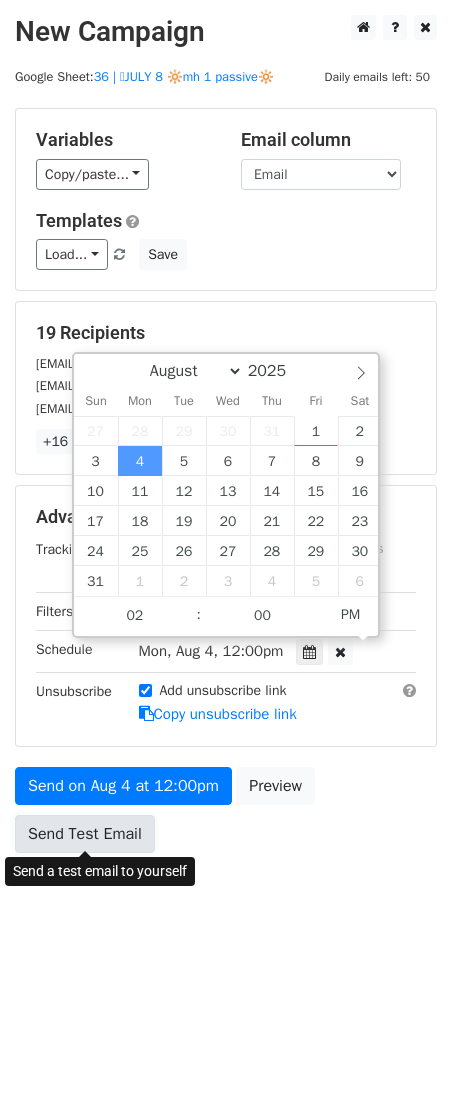 click on "Send Test Email" at bounding box center (85, 834) 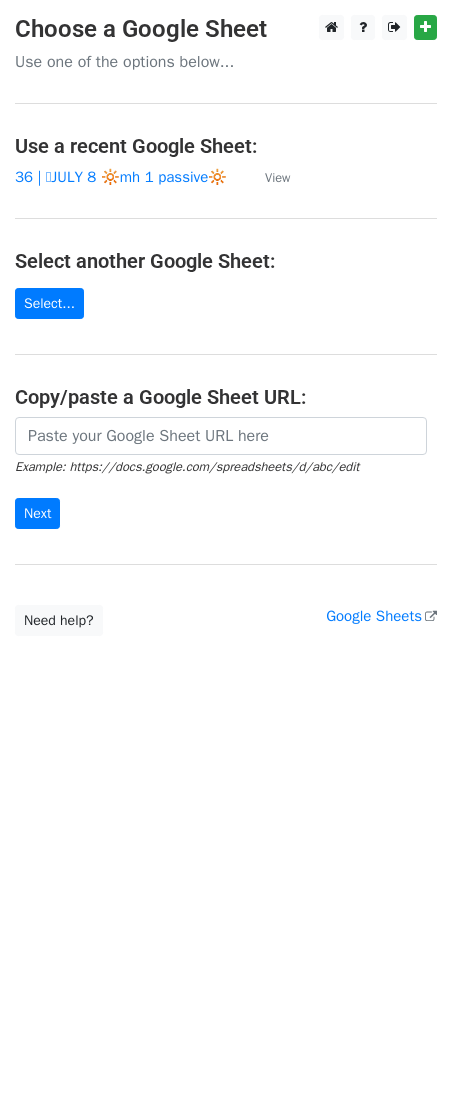 scroll, scrollTop: 0, scrollLeft: 0, axis: both 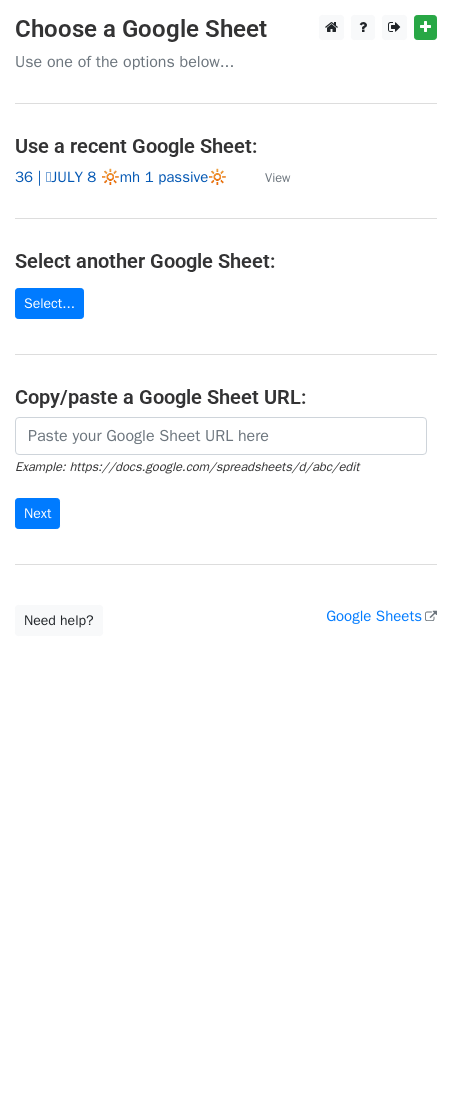 click on "36 | 🩷JULY 8 🔆mh 1 passive🔆" at bounding box center (121, 177) 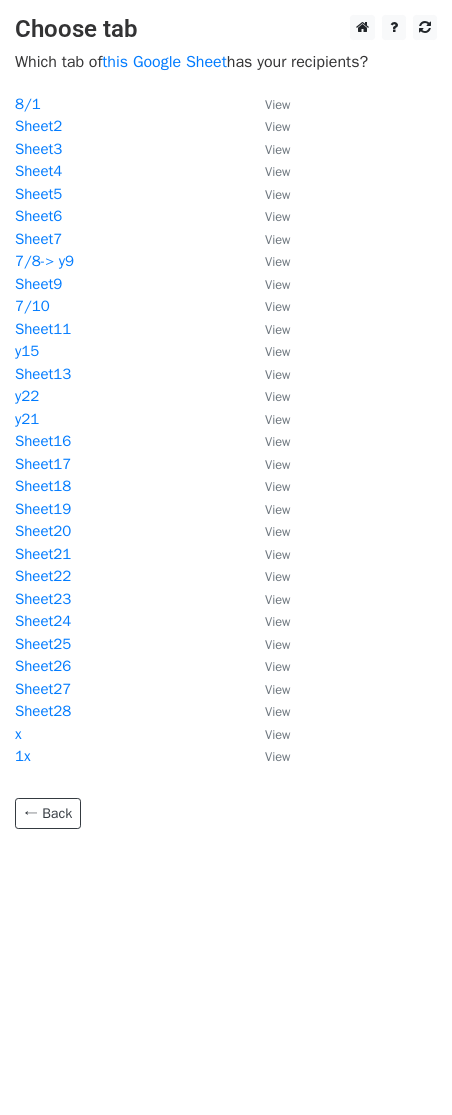 scroll, scrollTop: 0, scrollLeft: 0, axis: both 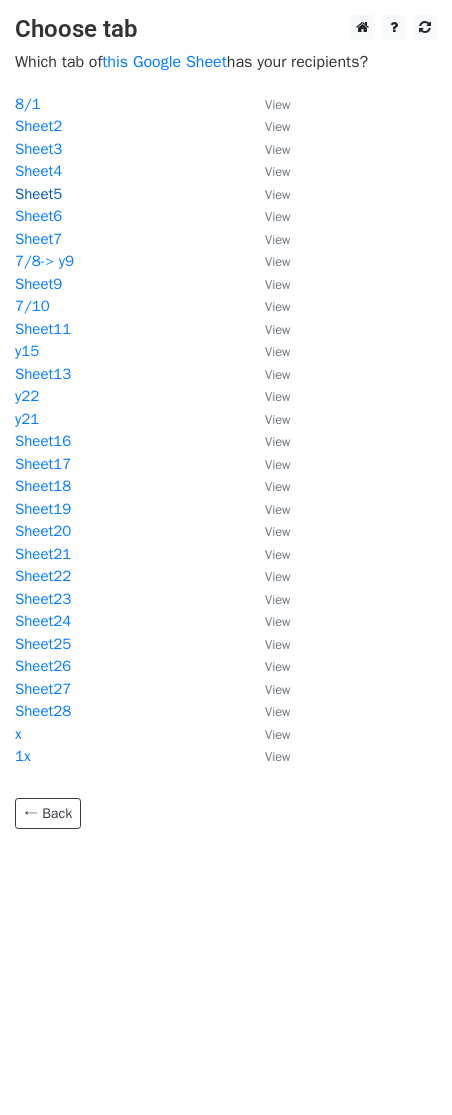 click on "Sheet5" at bounding box center [38, 194] 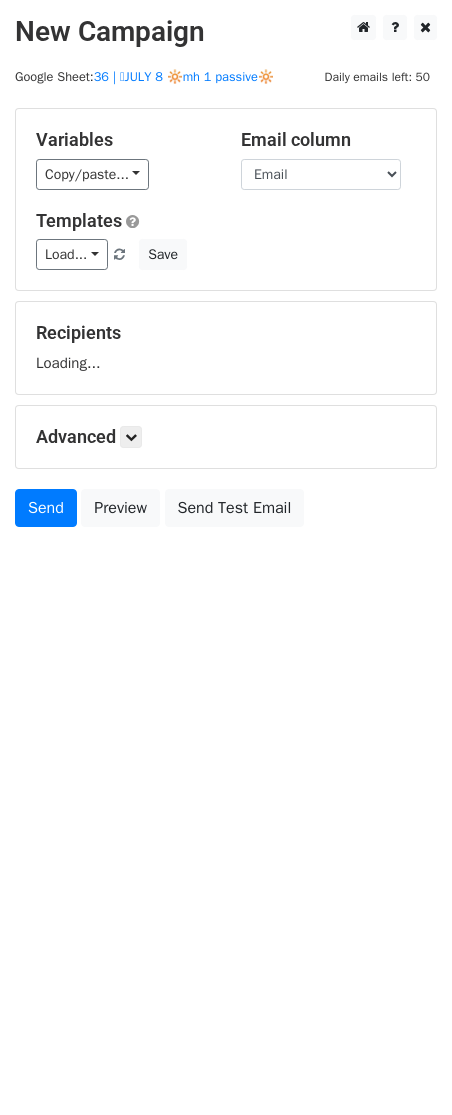 scroll, scrollTop: 0, scrollLeft: 0, axis: both 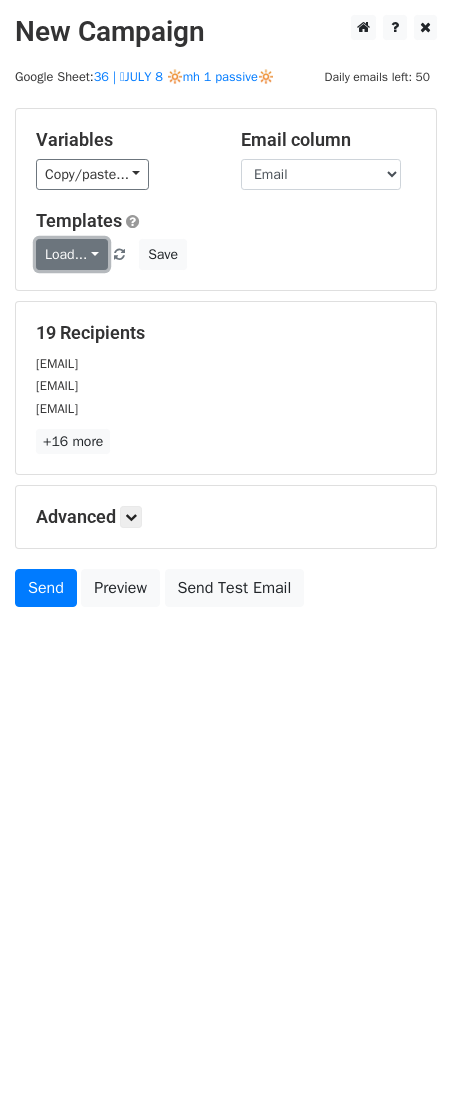 click on "Load..." at bounding box center (72, 254) 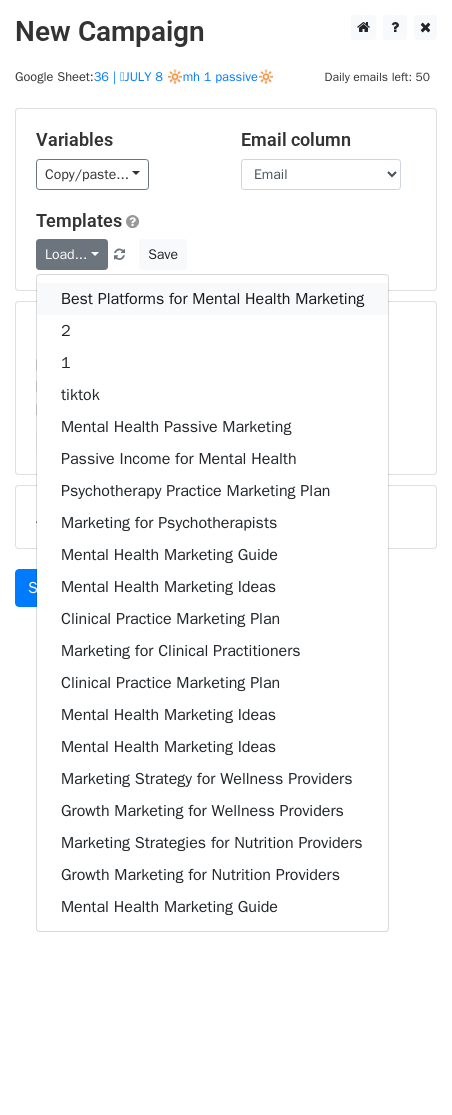 click on "Best Platforms for Mental Health Marketing" at bounding box center [212, 299] 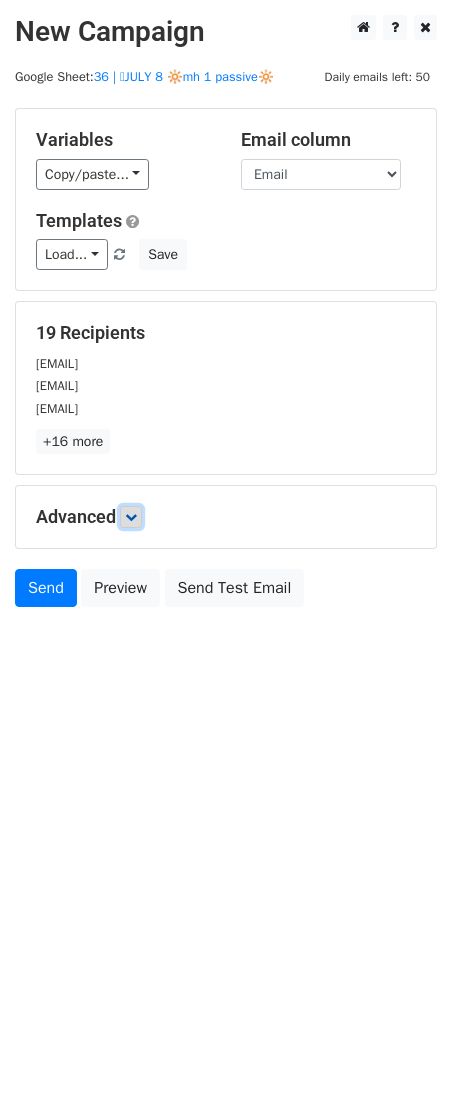 click at bounding box center (131, 517) 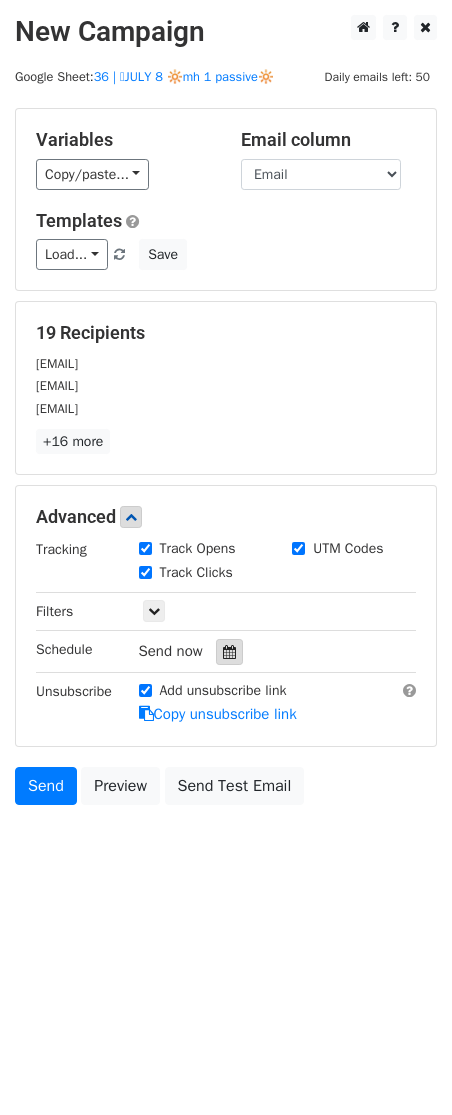 click at bounding box center [229, 652] 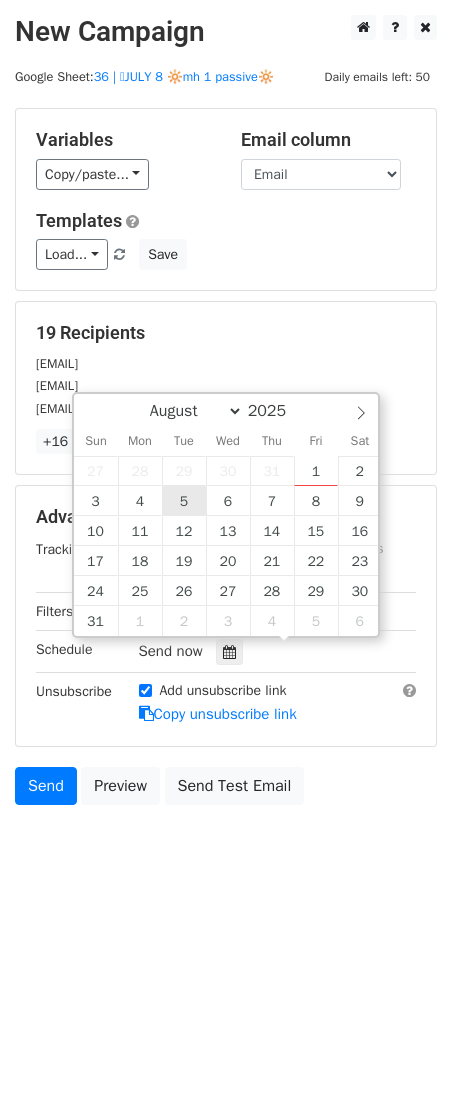 type on "2025-08-05 12:00" 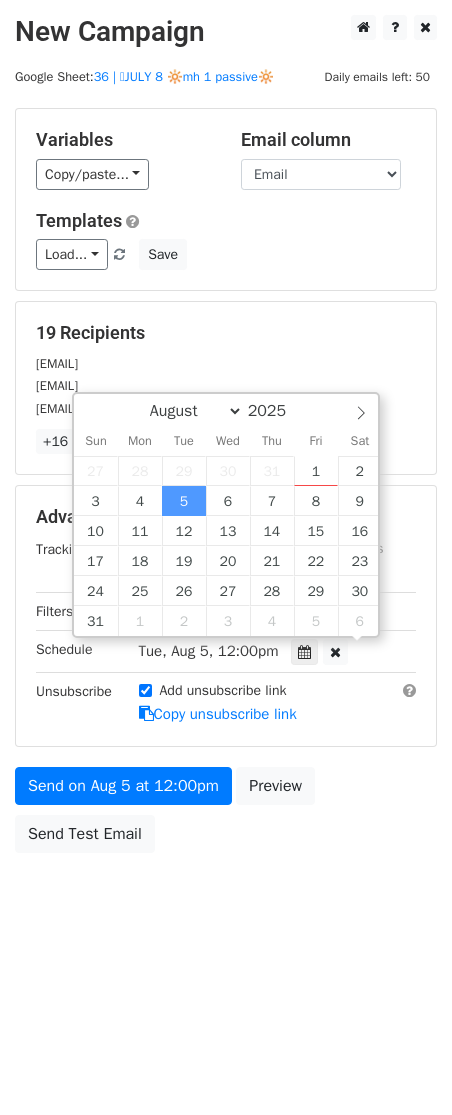 scroll, scrollTop: 1, scrollLeft: 0, axis: vertical 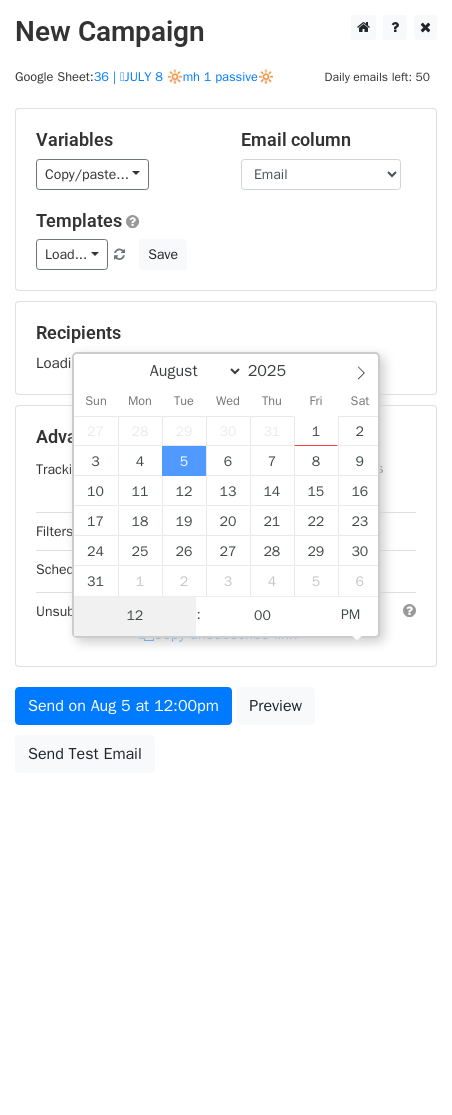 type on "2" 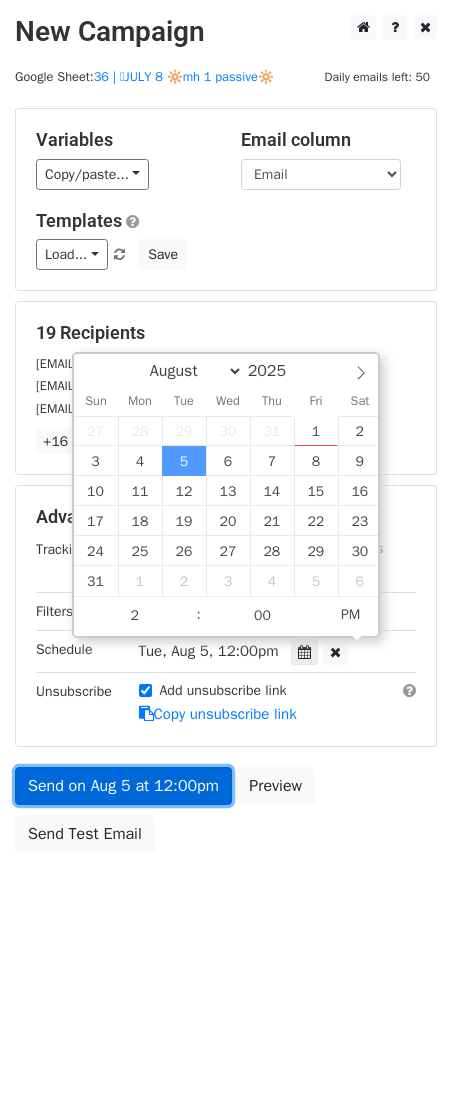 type on "2025-08-05 14:00" 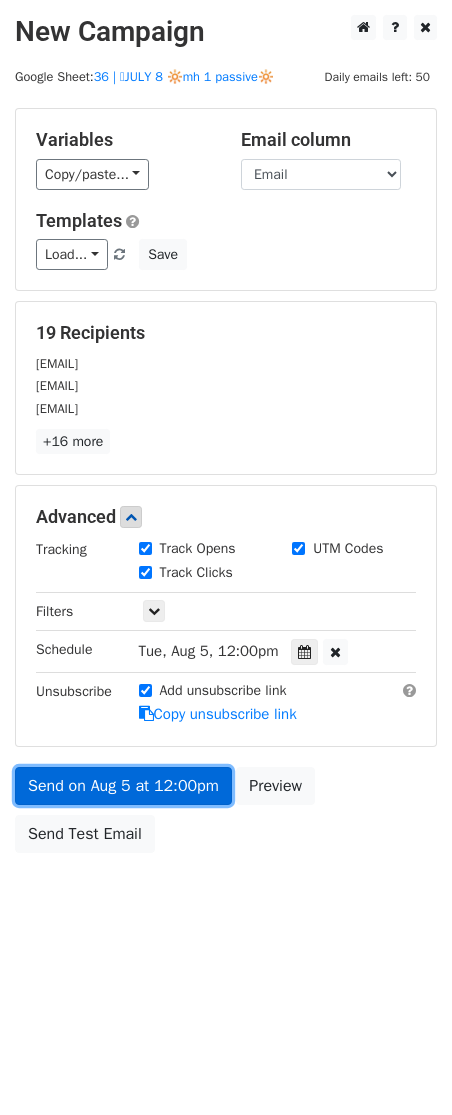 click on "Send on Aug 5 at 12:00pm" at bounding box center [123, 786] 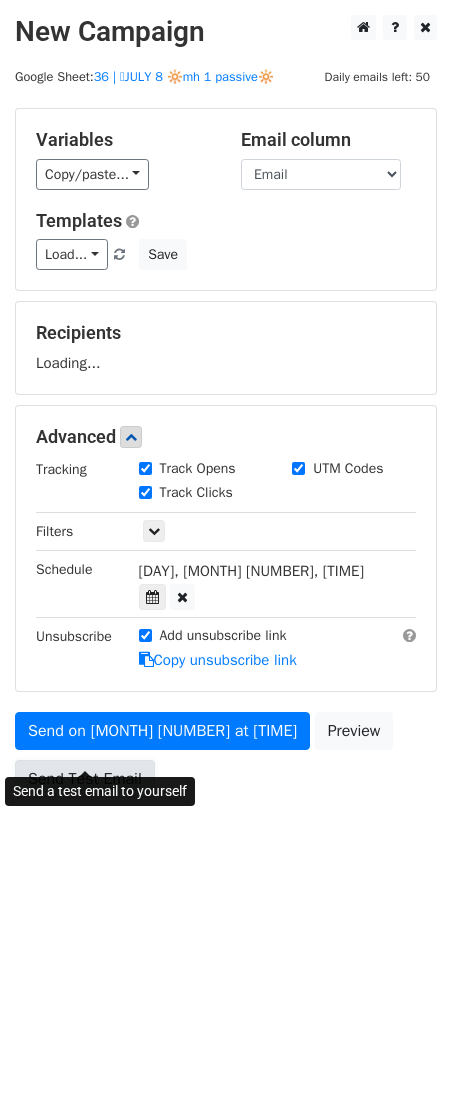 click on "Send Test Email" at bounding box center [85, 779] 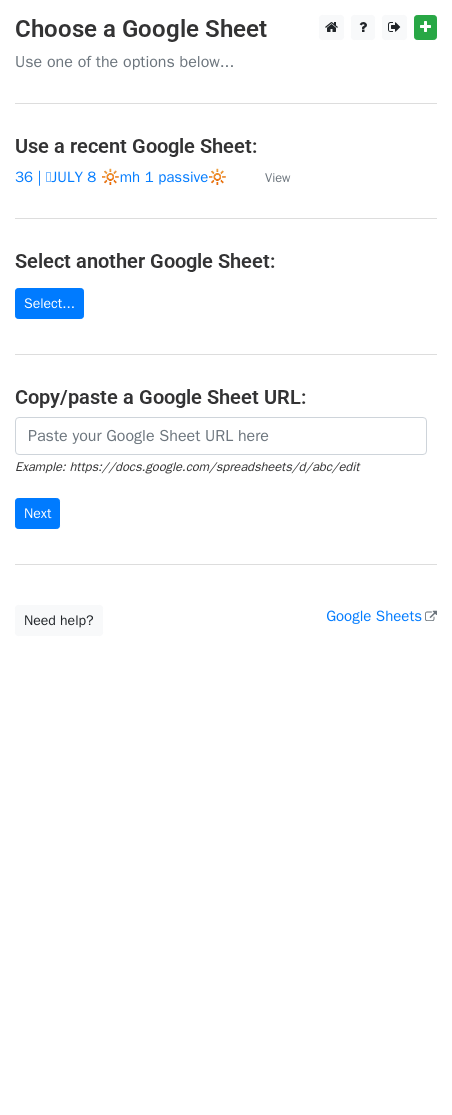 scroll, scrollTop: 0, scrollLeft: 0, axis: both 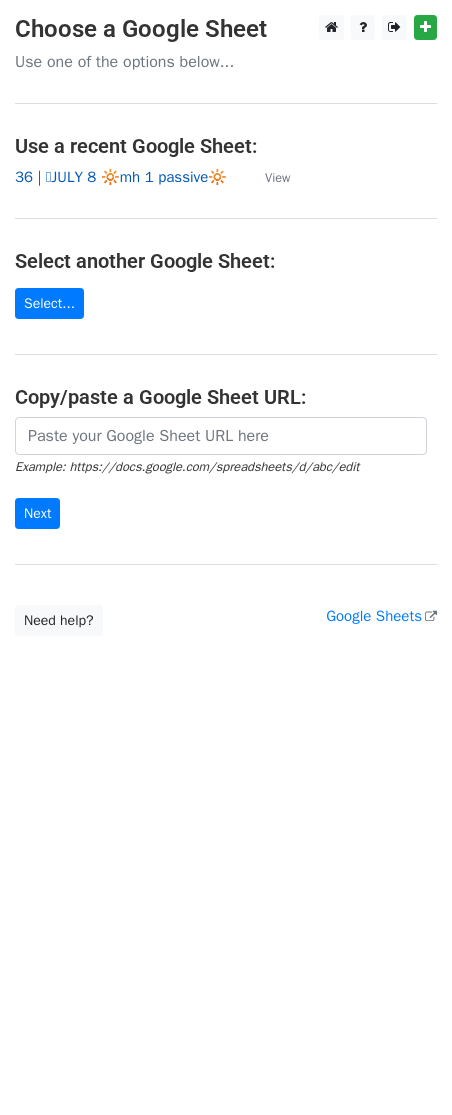 click on "36 | 🩷JULY 8 🔆mh 1 passive🔆" at bounding box center [121, 177] 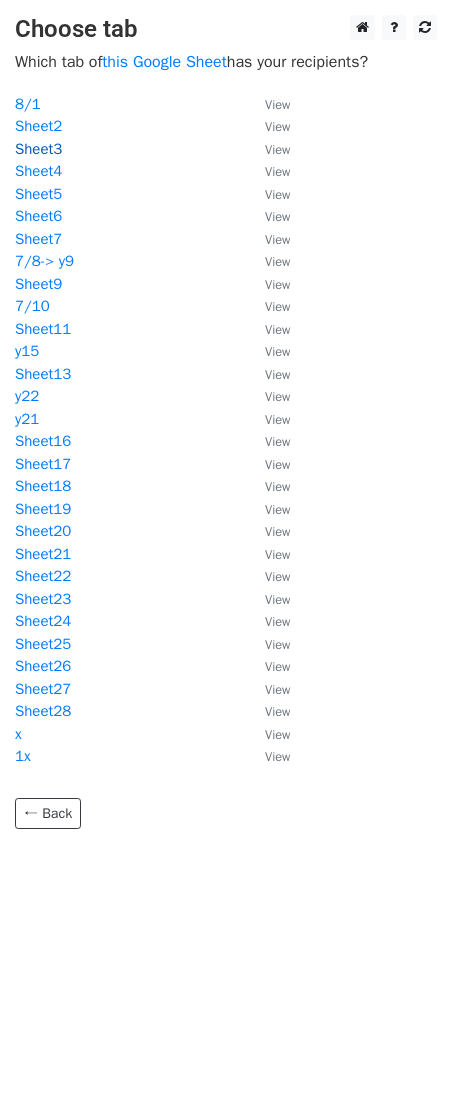 scroll, scrollTop: 0, scrollLeft: 0, axis: both 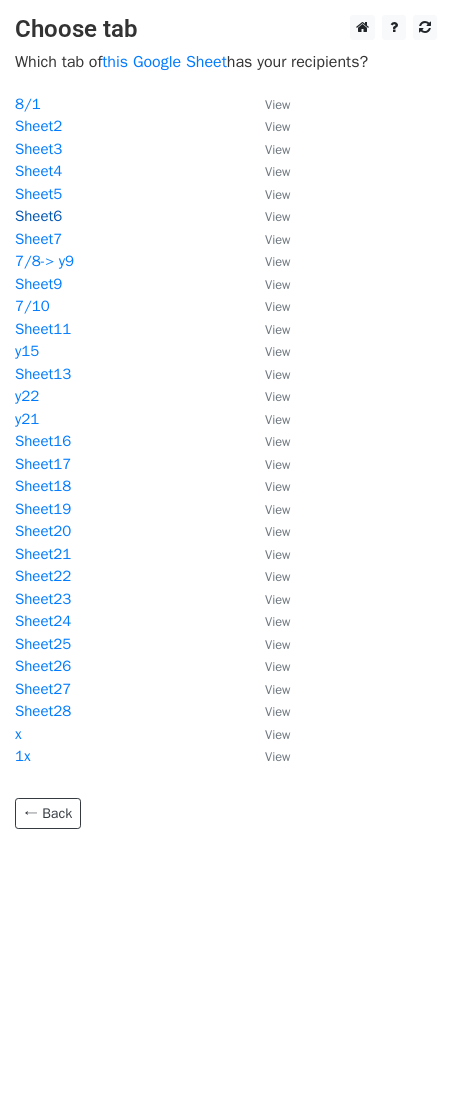 click on "Sheet6" at bounding box center [38, 216] 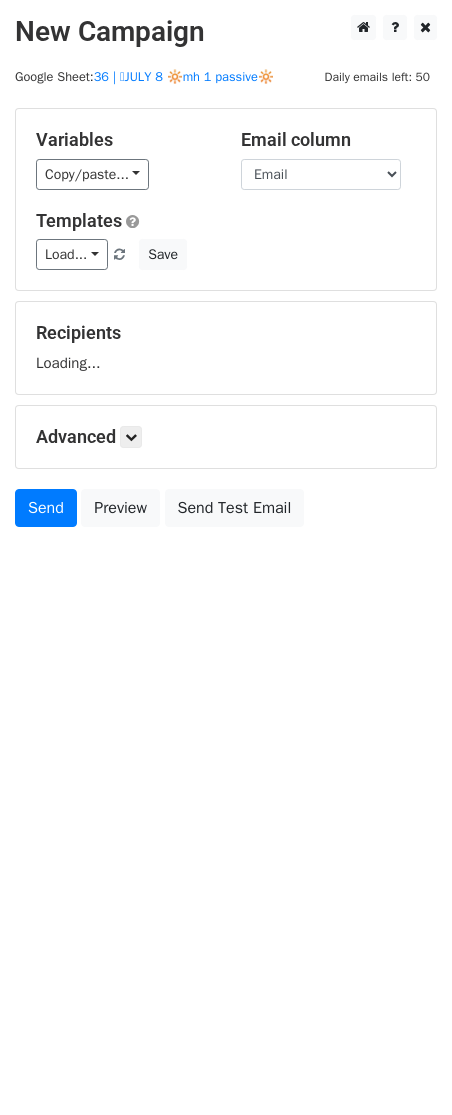 scroll, scrollTop: 0, scrollLeft: 0, axis: both 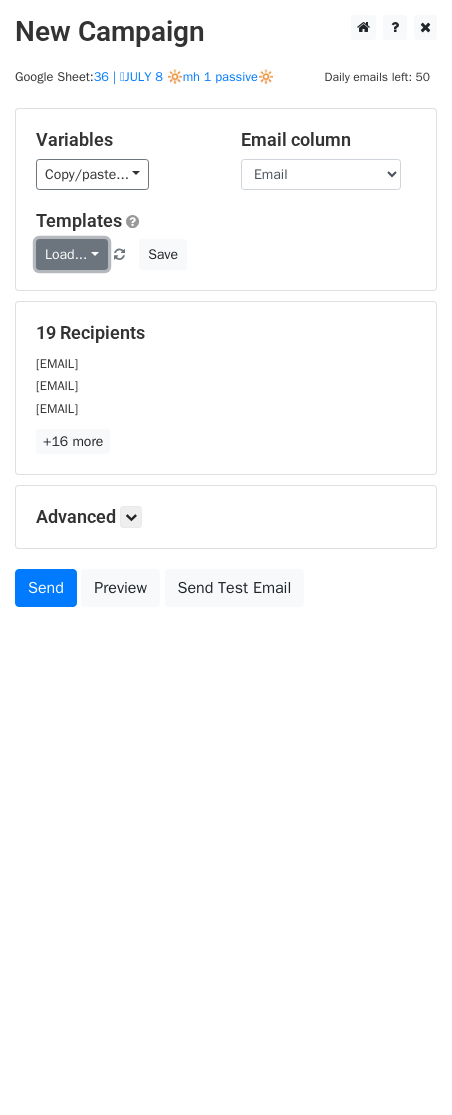 click on "Load..." at bounding box center [72, 254] 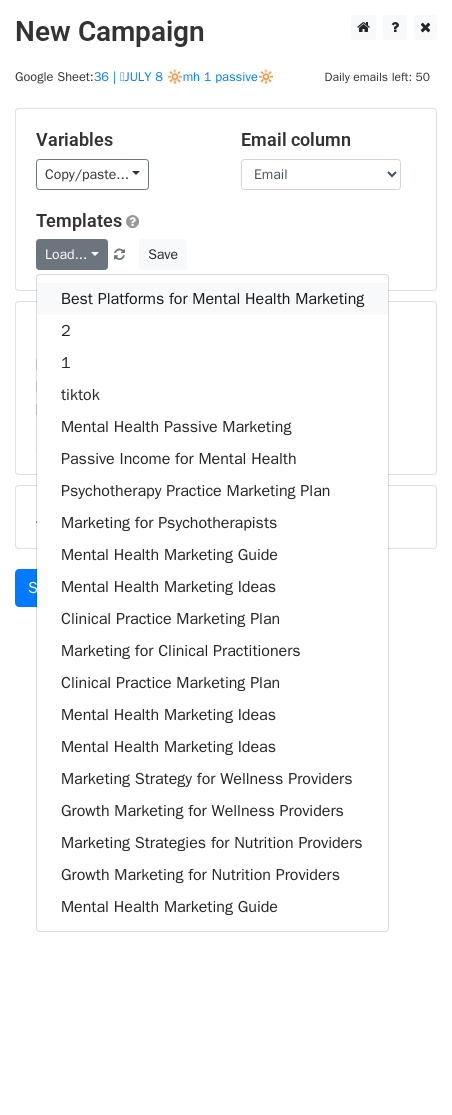 click on "Best Platforms for Mental Health Marketing" at bounding box center [212, 299] 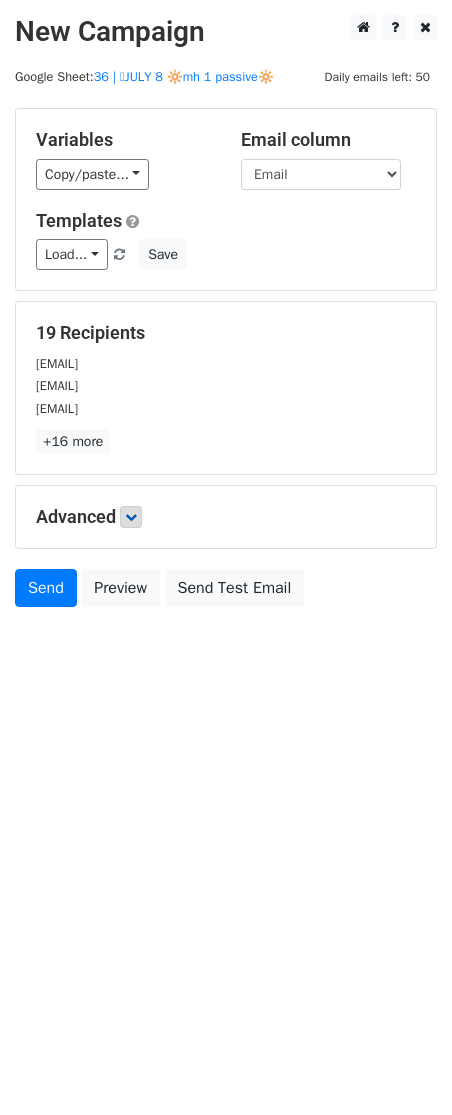 click on "Advanced" at bounding box center (226, 517) 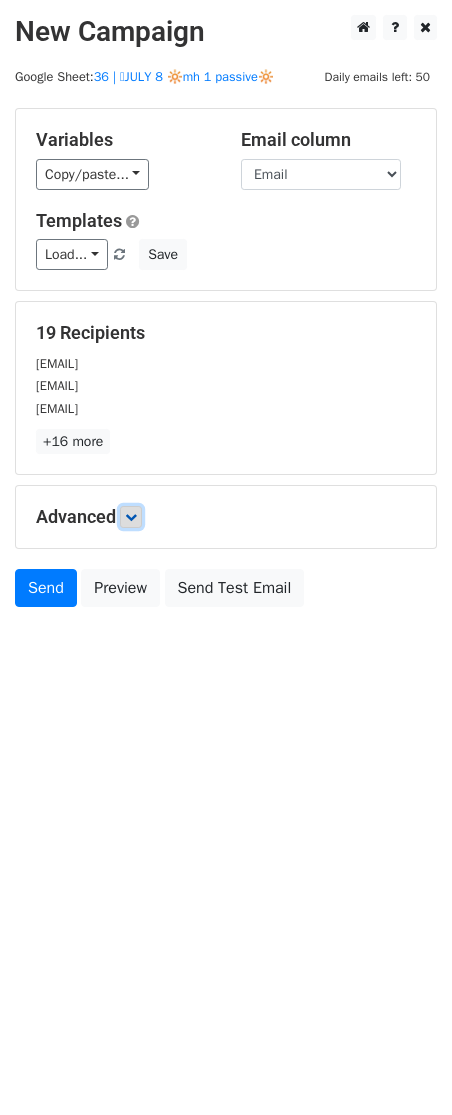 click at bounding box center [131, 517] 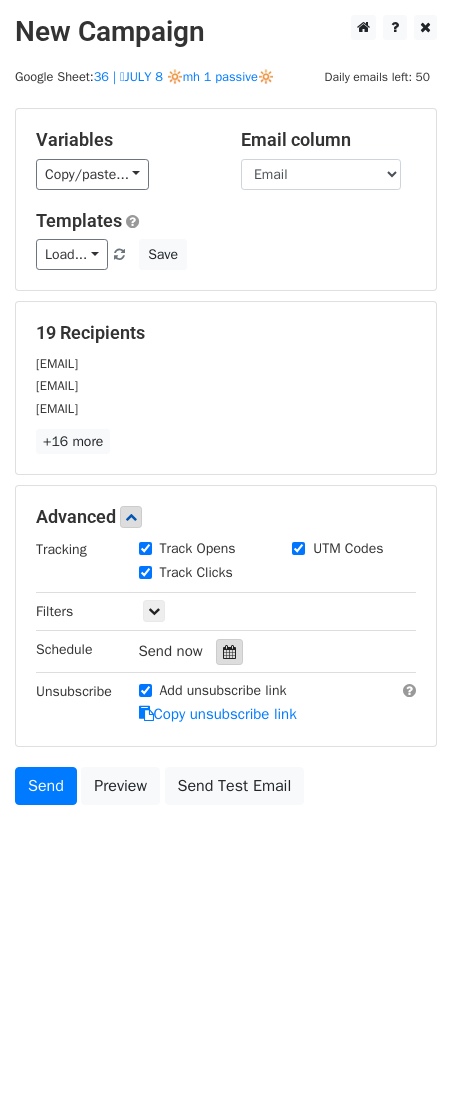 click at bounding box center [229, 652] 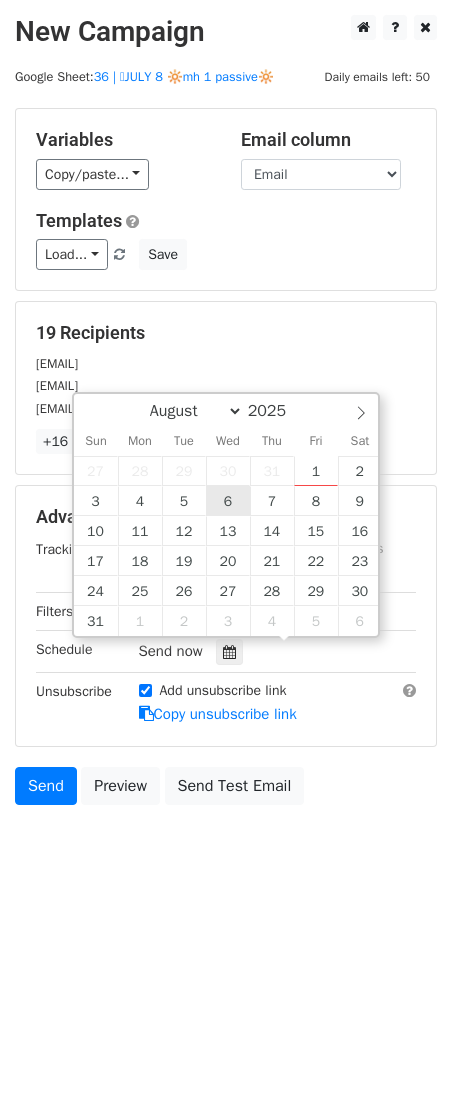 type on "2025-08-06 12:00" 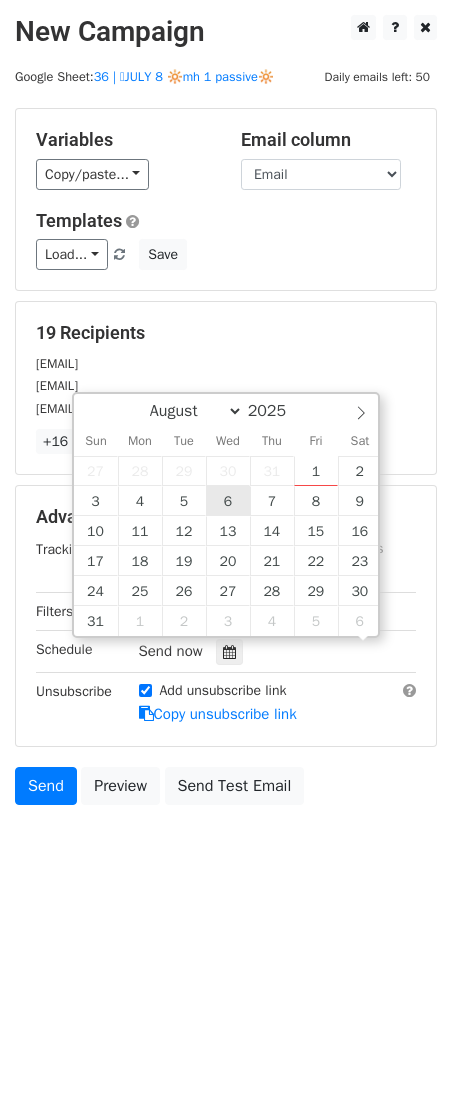 scroll, scrollTop: 1, scrollLeft: 0, axis: vertical 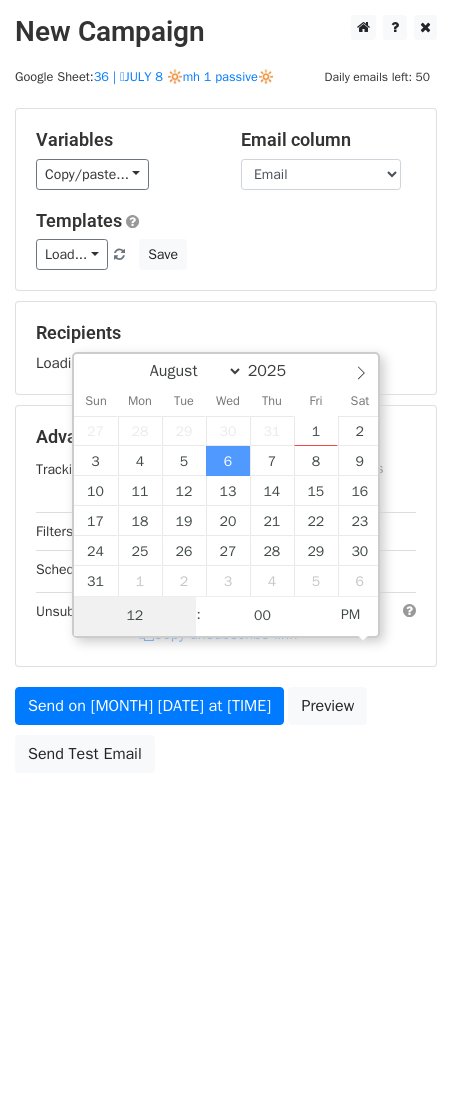 type on "1" 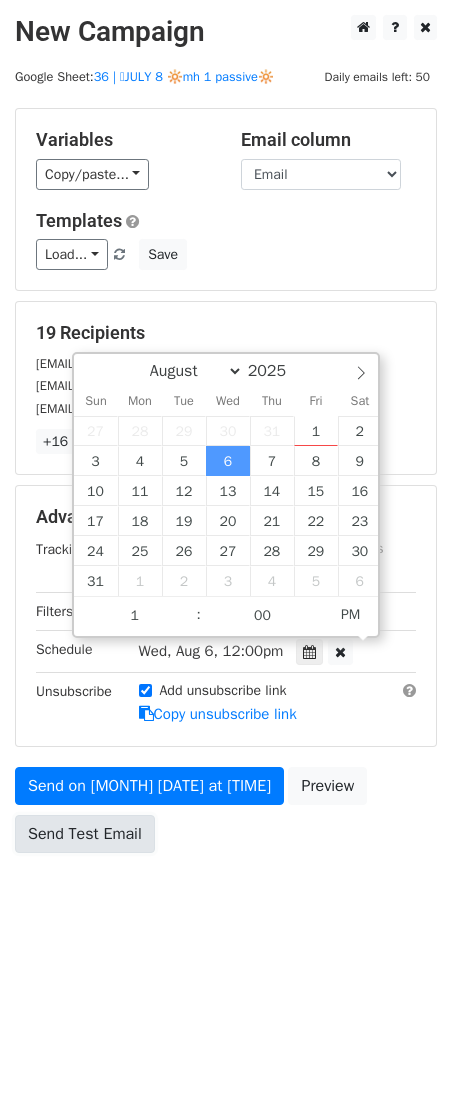 type on "2025-08-06 13:00" 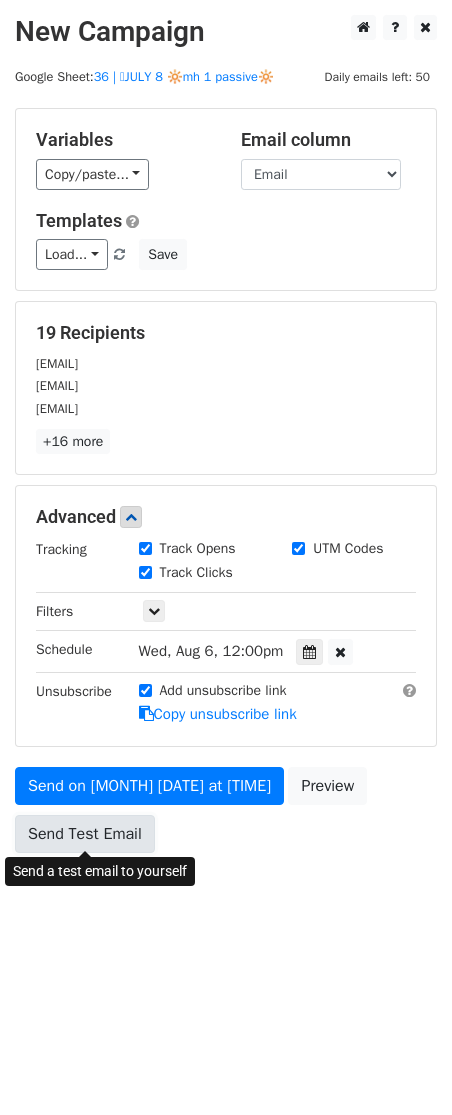 click on "Send Test Email" at bounding box center (85, 834) 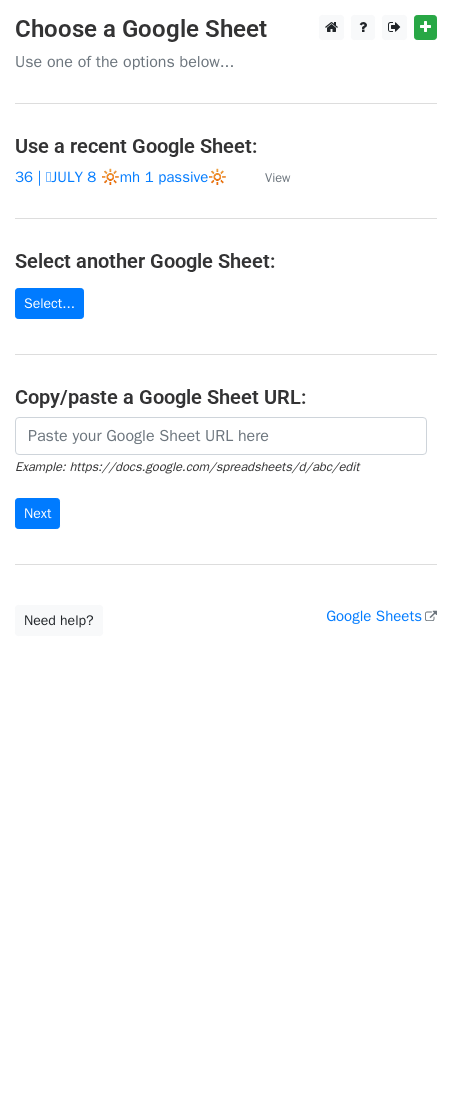 scroll, scrollTop: 0, scrollLeft: 0, axis: both 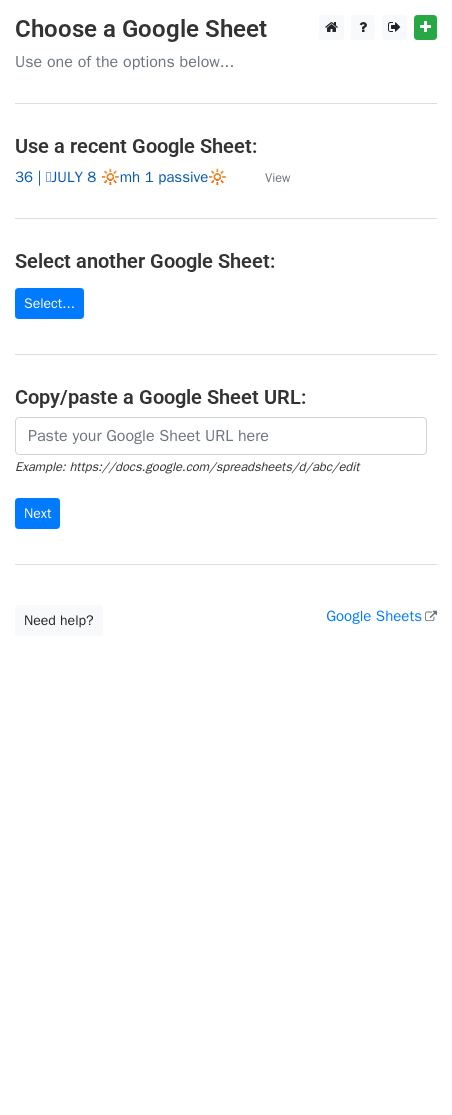 click on "36 | 🩷JULY 8 🔆mh 1 passive🔆" at bounding box center [121, 177] 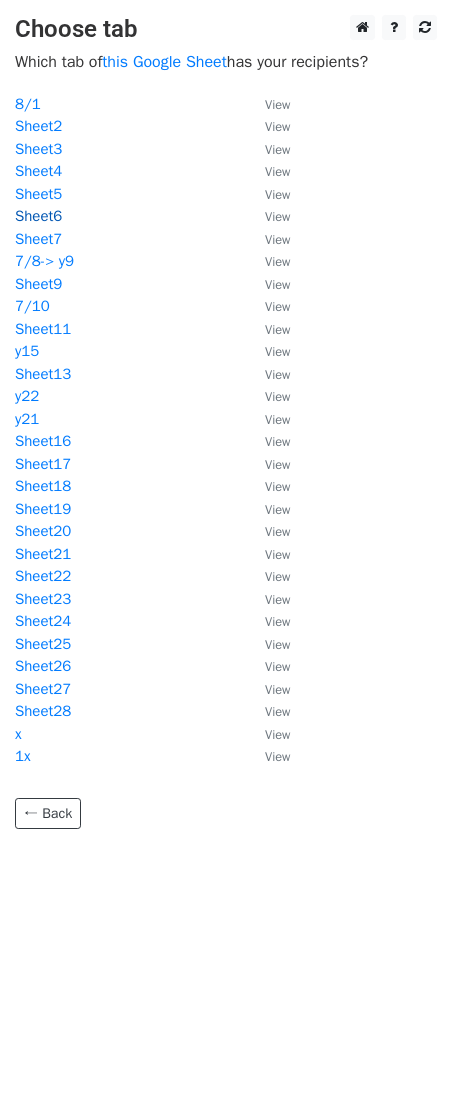 scroll, scrollTop: 0, scrollLeft: 0, axis: both 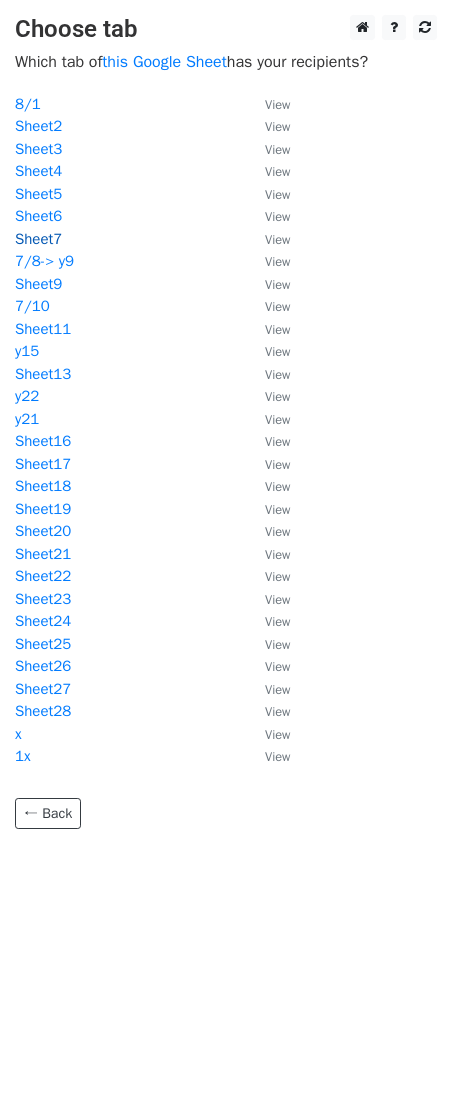 click on "Sheet7" at bounding box center (38, 239) 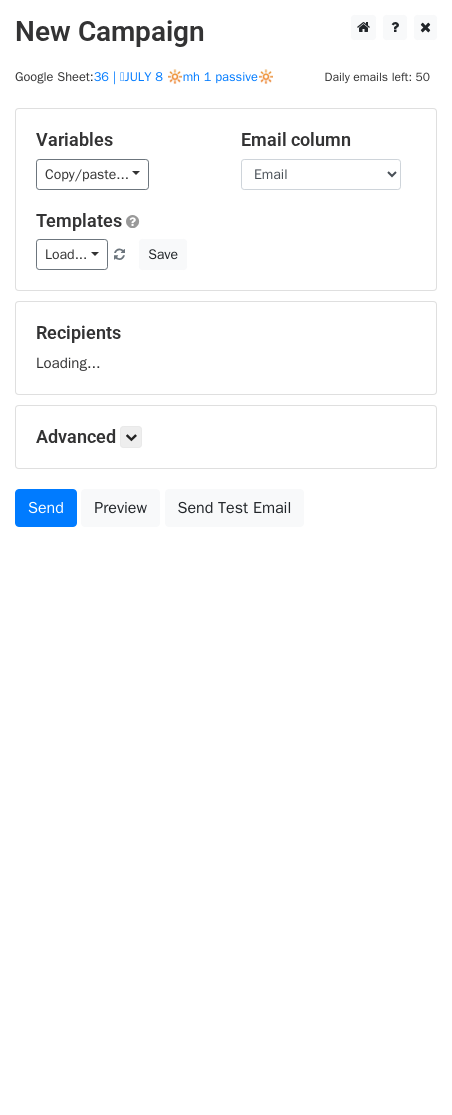 scroll, scrollTop: 0, scrollLeft: 0, axis: both 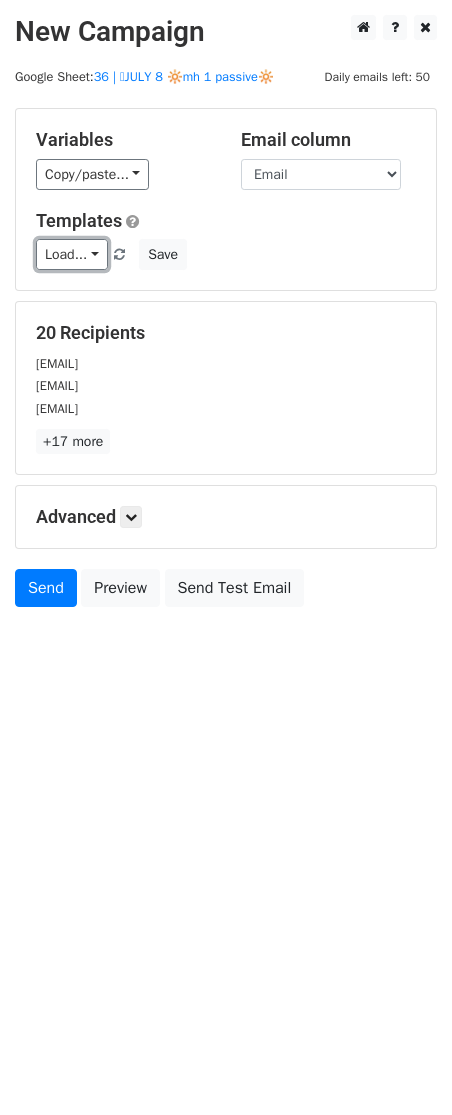 click on "Load..." at bounding box center [72, 254] 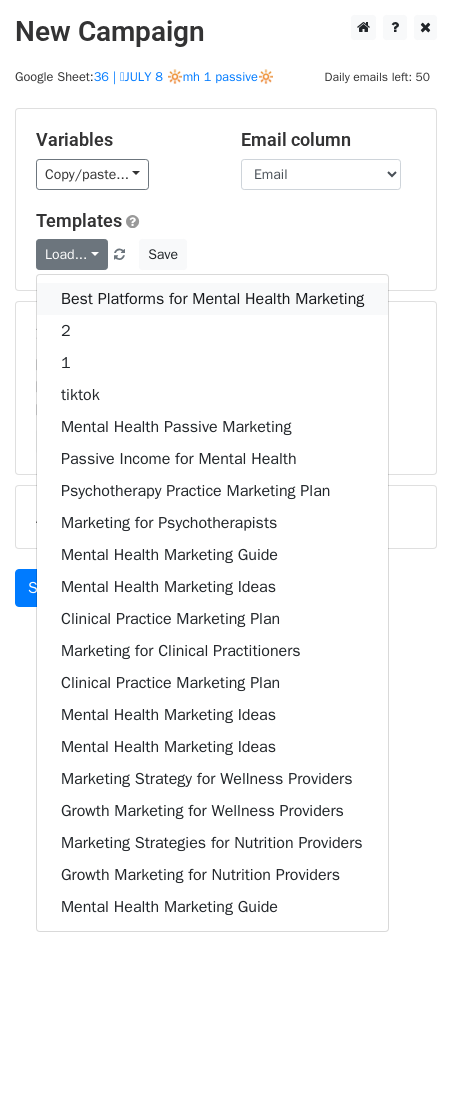 click on "Best Platforms for Mental Health Marketing" at bounding box center [212, 299] 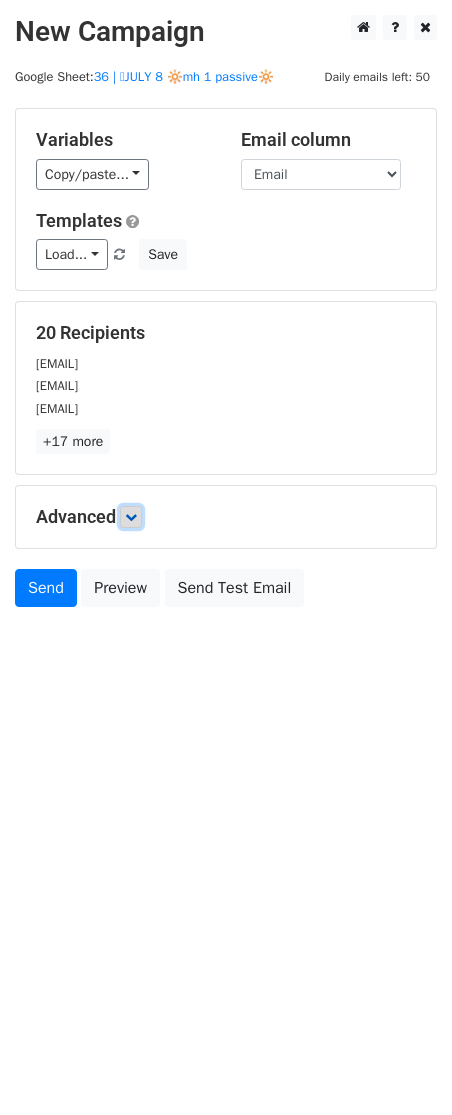click at bounding box center [131, 517] 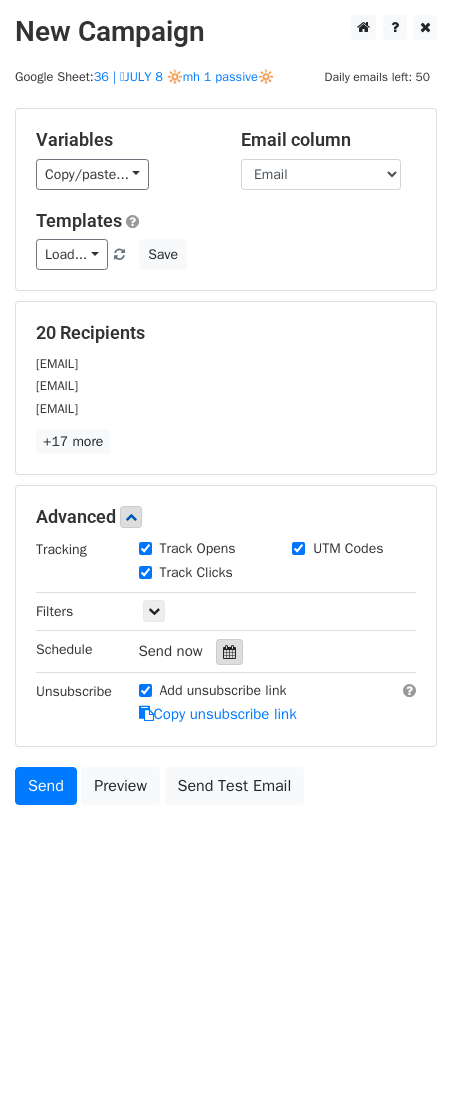 click at bounding box center (229, 652) 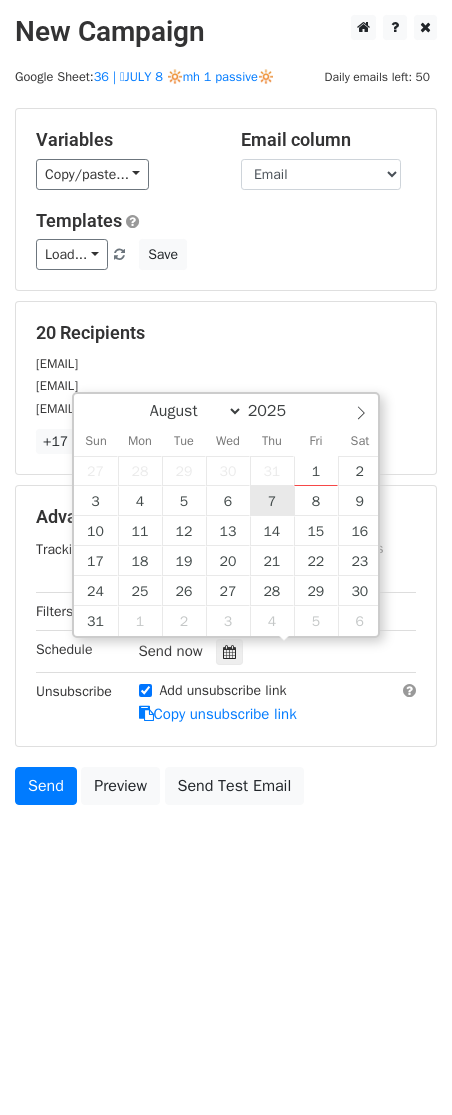 type on "2025-08-07 12:00" 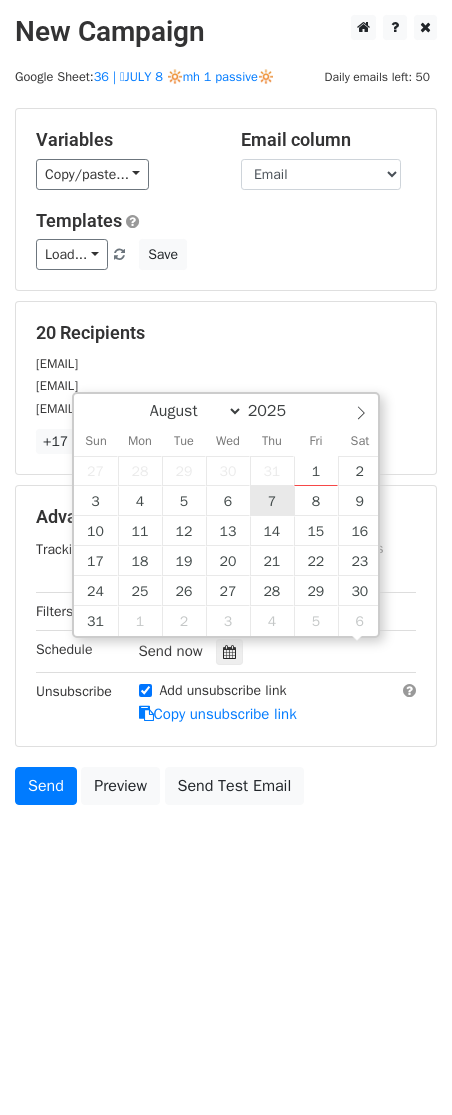scroll, scrollTop: 1, scrollLeft: 0, axis: vertical 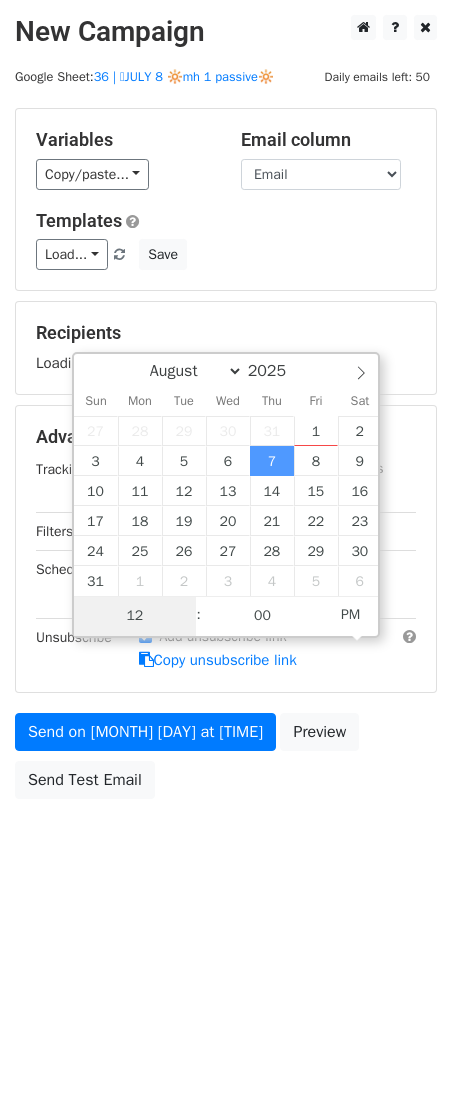 type on "1" 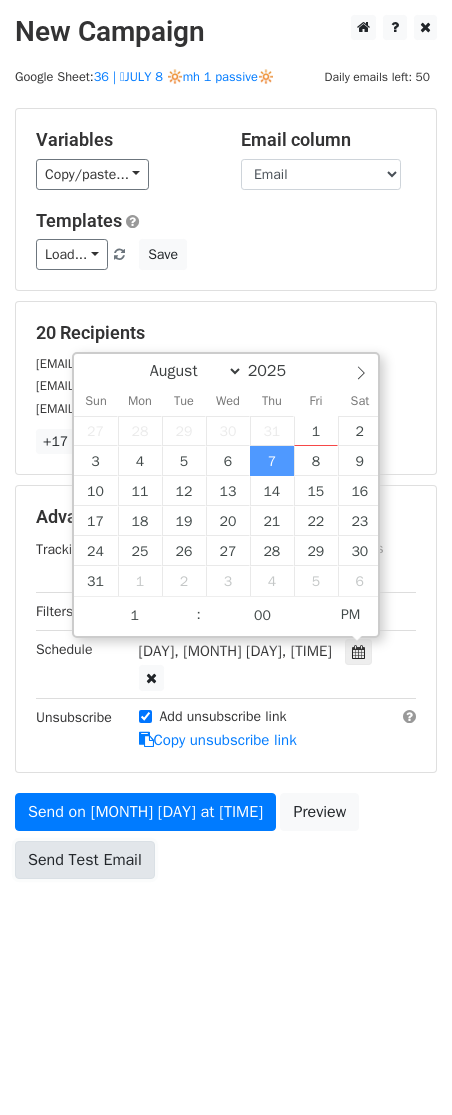 type on "2025-08-07 13:00" 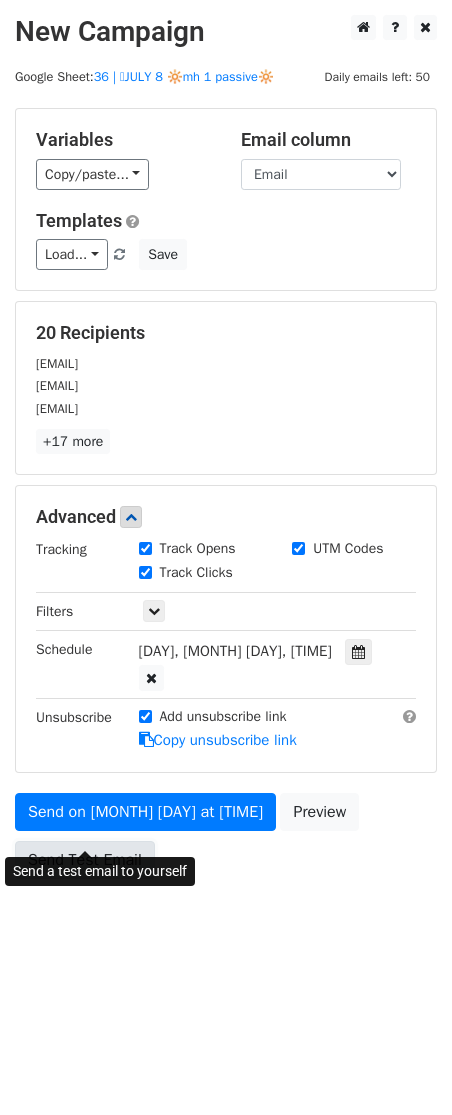 click on "Send Test Email" at bounding box center (85, 860) 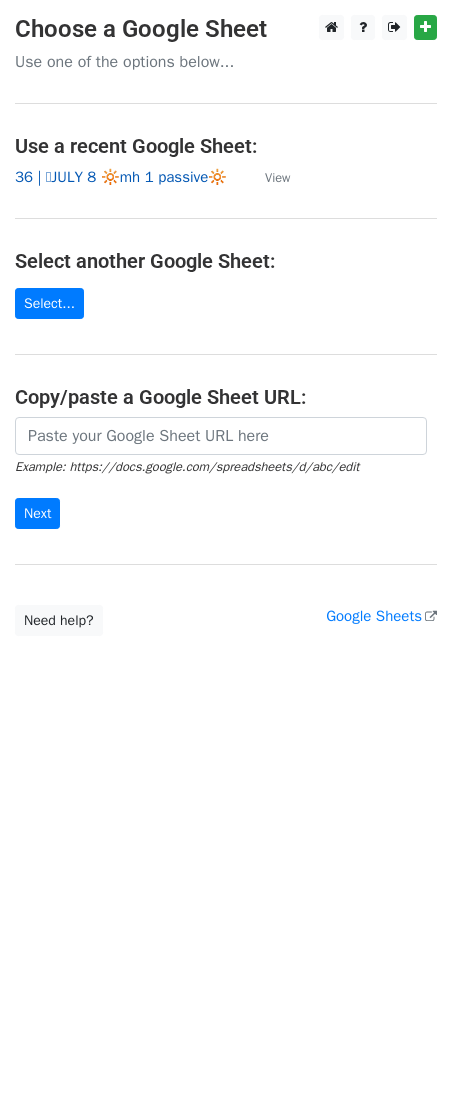 scroll, scrollTop: 0, scrollLeft: 0, axis: both 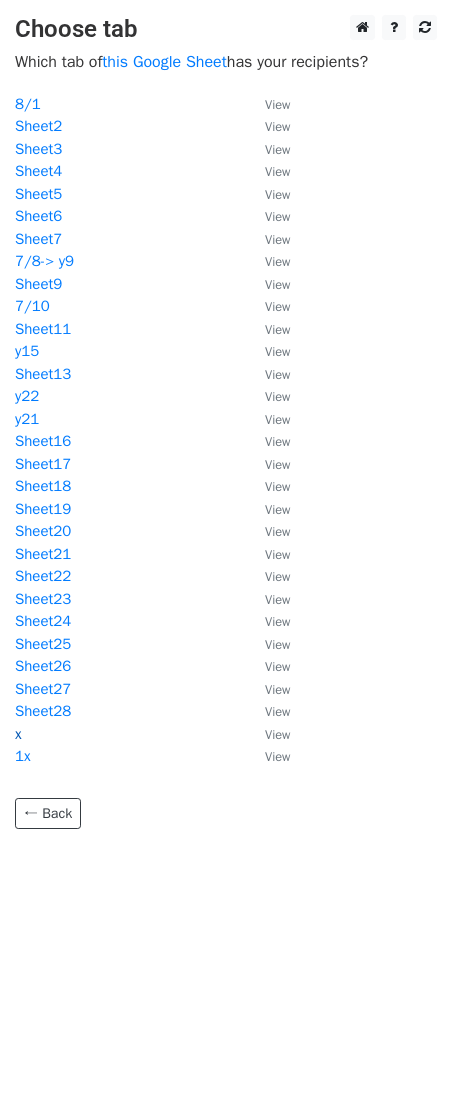click on "x" at bounding box center (18, 734) 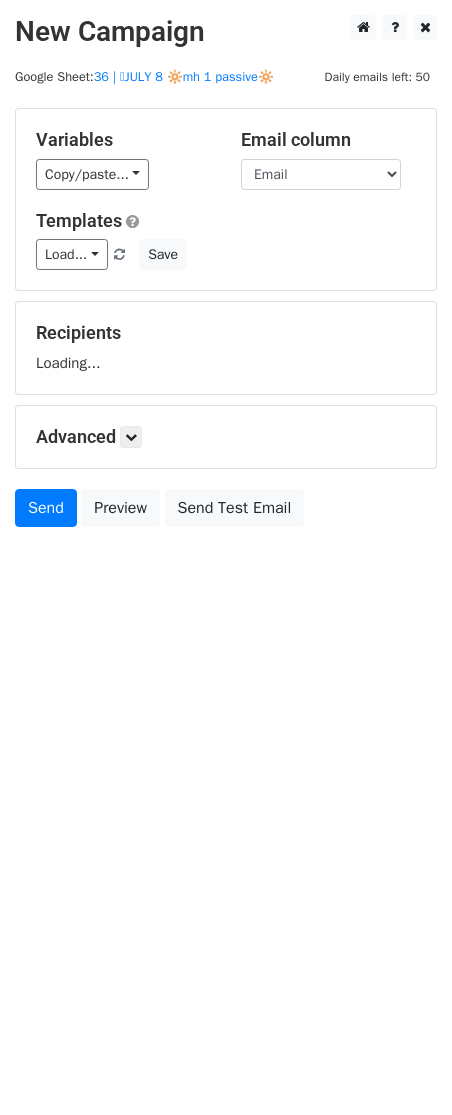 scroll, scrollTop: 0, scrollLeft: 0, axis: both 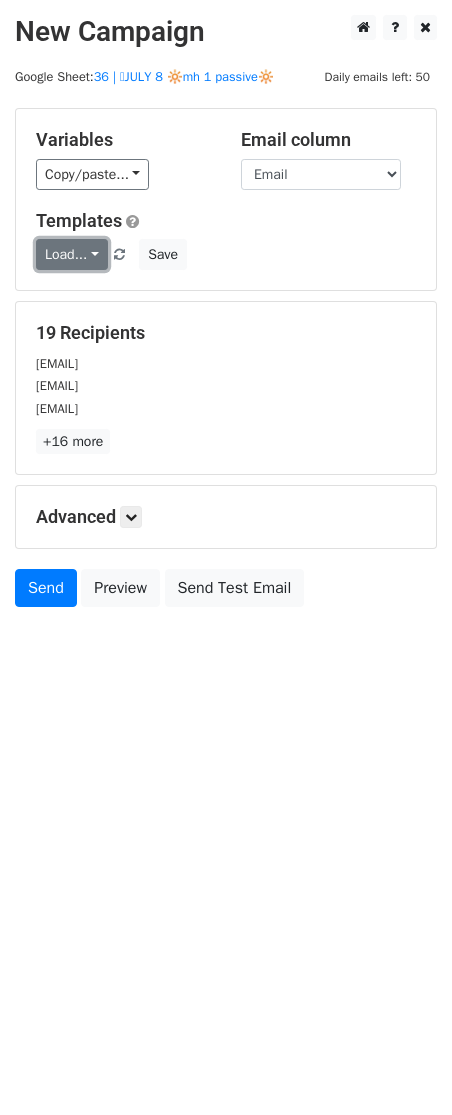 click on "Load..." at bounding box center (72, 254) 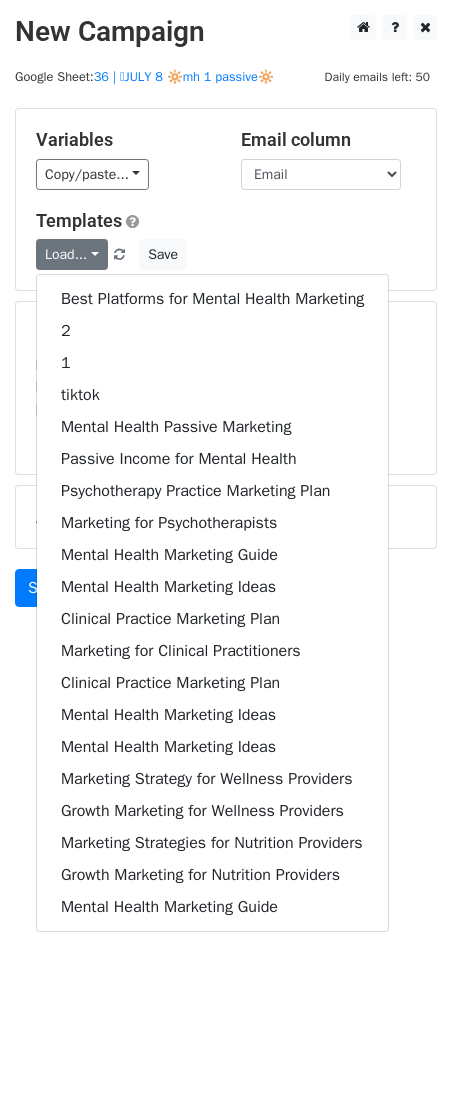 click on "Best Platforms for Mental Health Marketing
2
1
tiktok
Mental Health Passive Marketing
Passive Income for Mental Health
Psychotherapy Practice Marketing Plan
Marketing for Psychotherapists
Mental Health Marketing Guide
Mental Health Marketing Ideas
Clinical Practice Marketing Plan
Marketing for Clinical Practitioners
Clinical Practice Marketing Plan
Mental Health Marketing Ideas
Mental Health Marketing Ideas
Marketing Strategy for Wellness Providers
Growth Marketing for Wellness Providers
Marketing Strategies for Nutrition Providers
Growth Marketing for Nutrition Providers
Mental Health Marketing Guide" at bounding box center (212, 603) 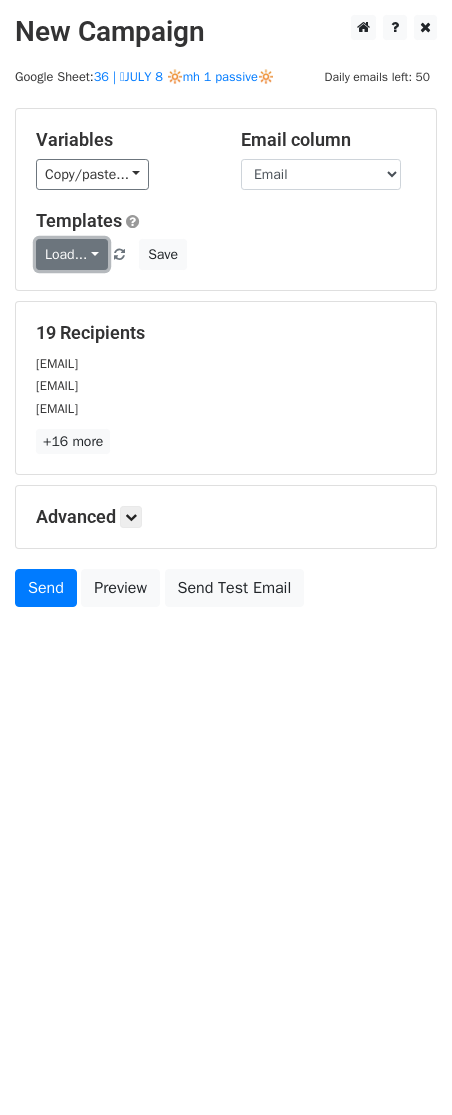 click on "Load..." at bounding box center [72, 254] 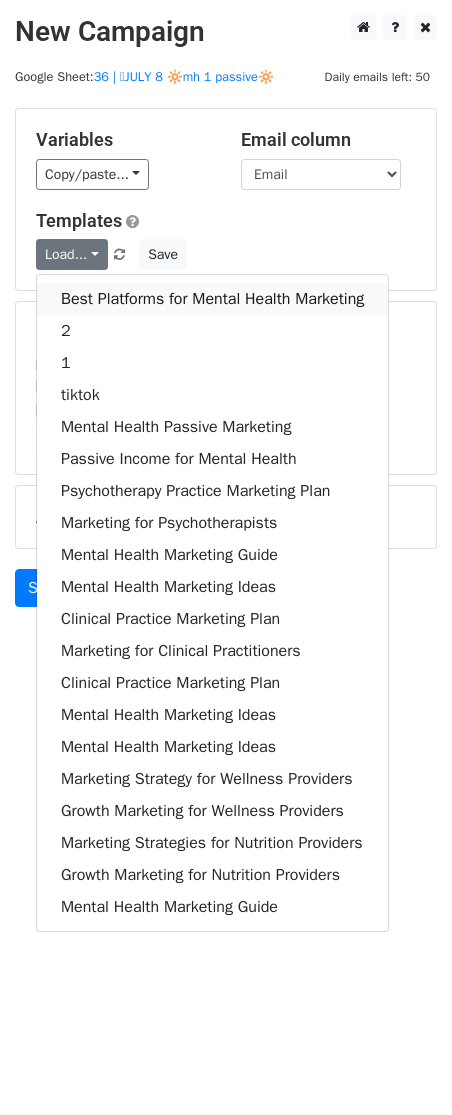 click on "Best Platforms for Mental Health Marketing" at bounding box center (212, 299) 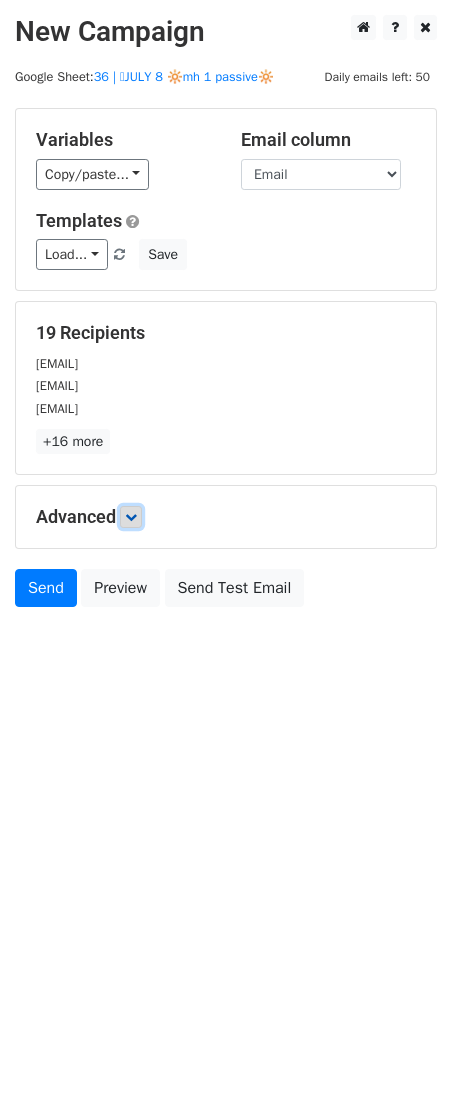 click at bounding box center [131, 517] 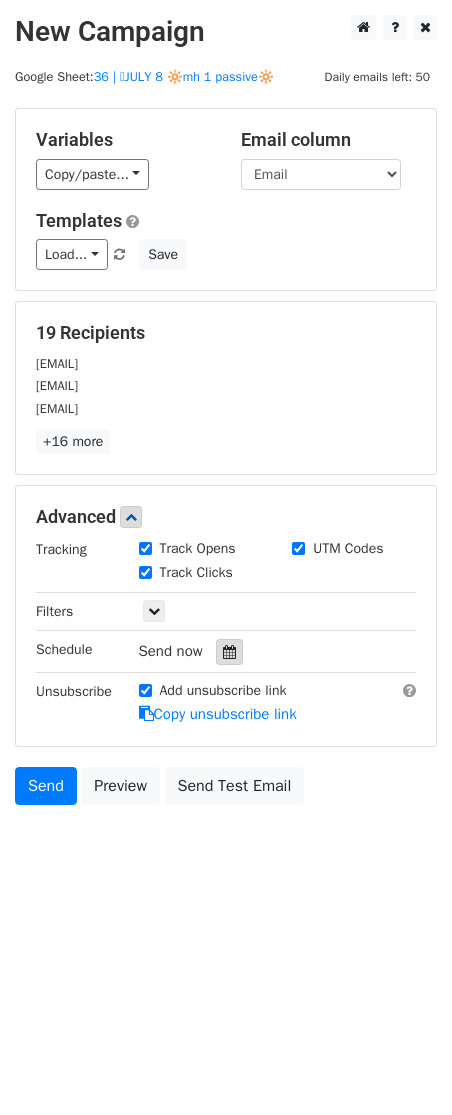 click at bounding box center (229, 652) 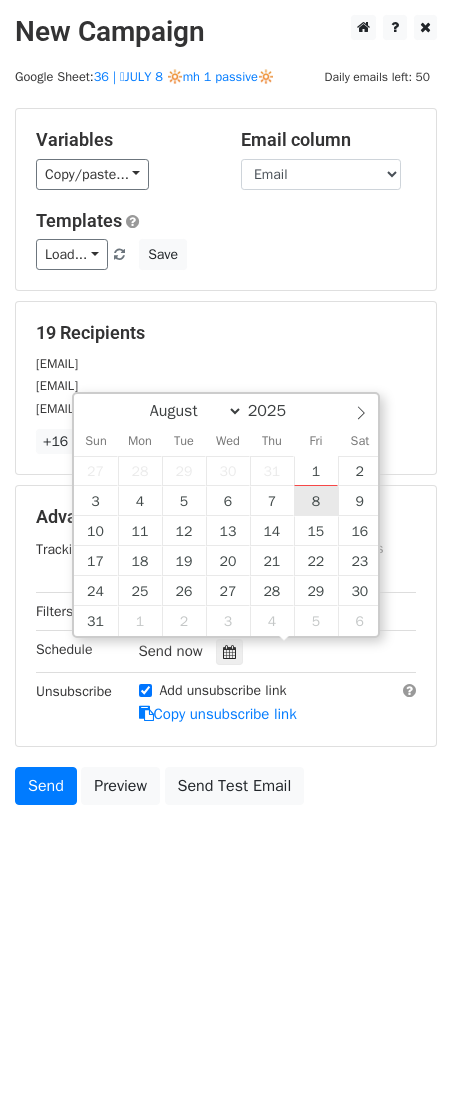 type on "2025-08-08 12:00" 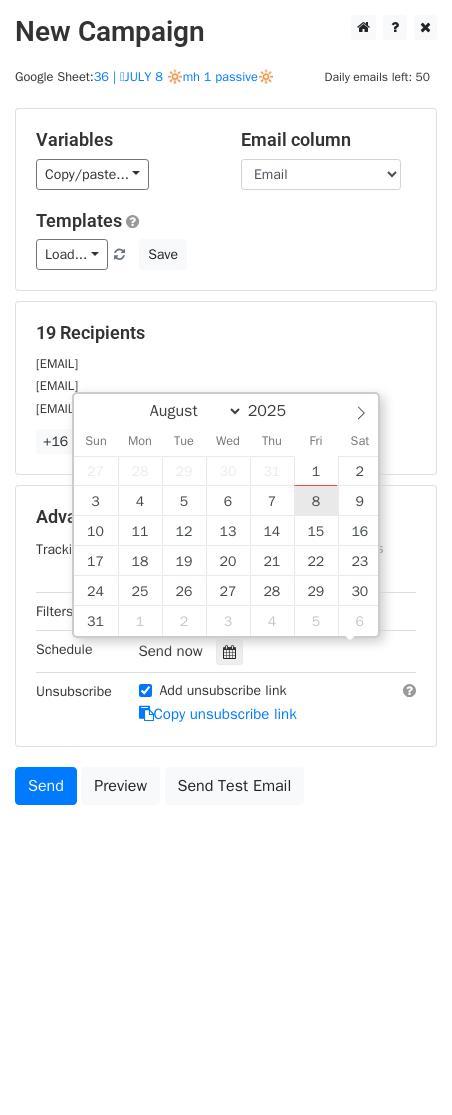 scroll, scrollTop: 1, scrollLeft: 0, axis: vertical 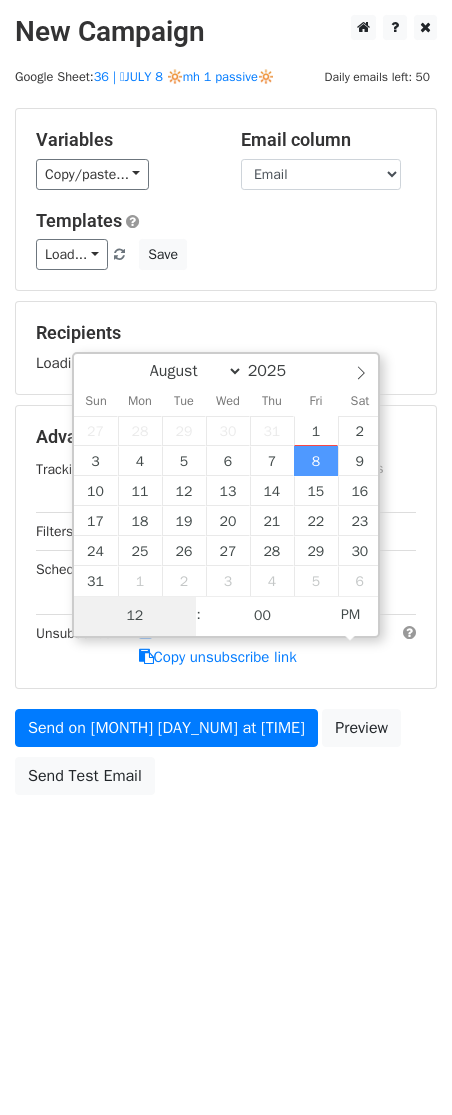 type on "1" 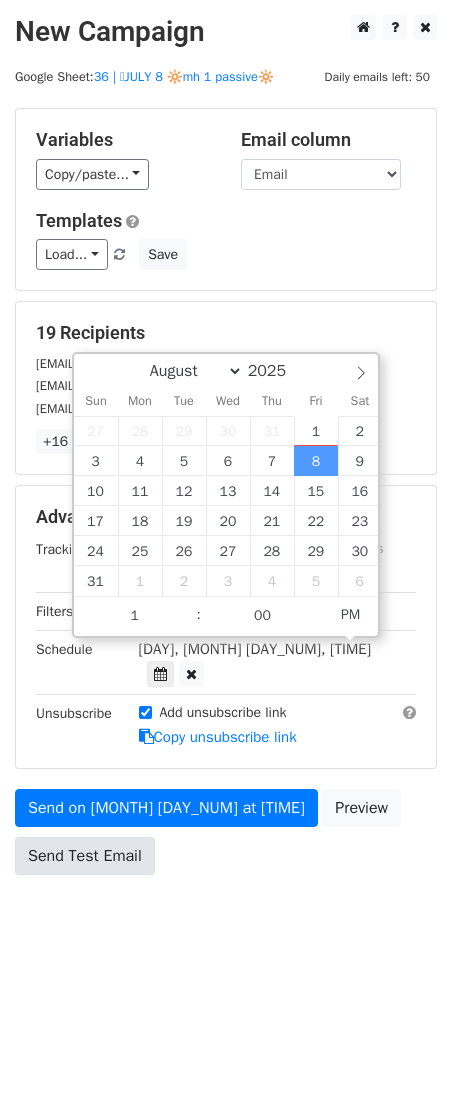 type on "2025-08-08 13:00" 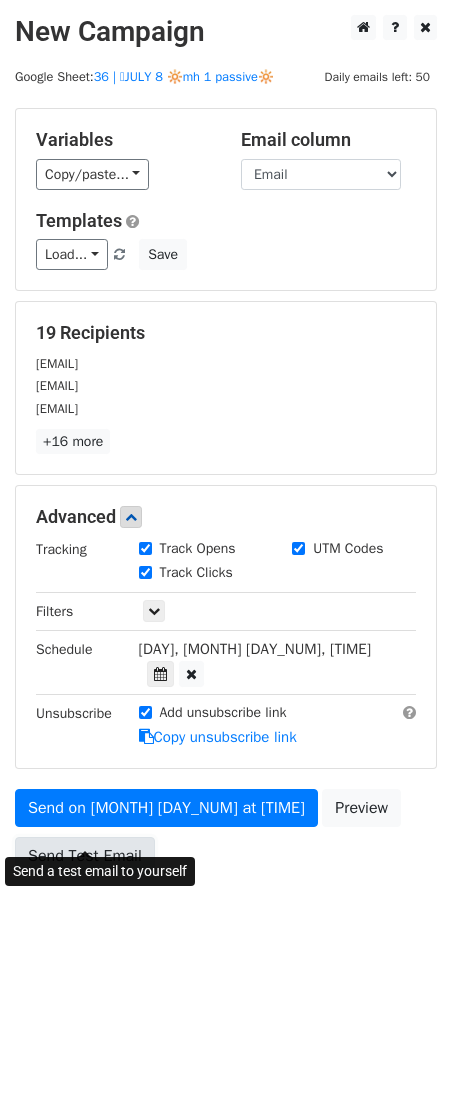 click on "Send Test Email" at bounding box center [85, 856] 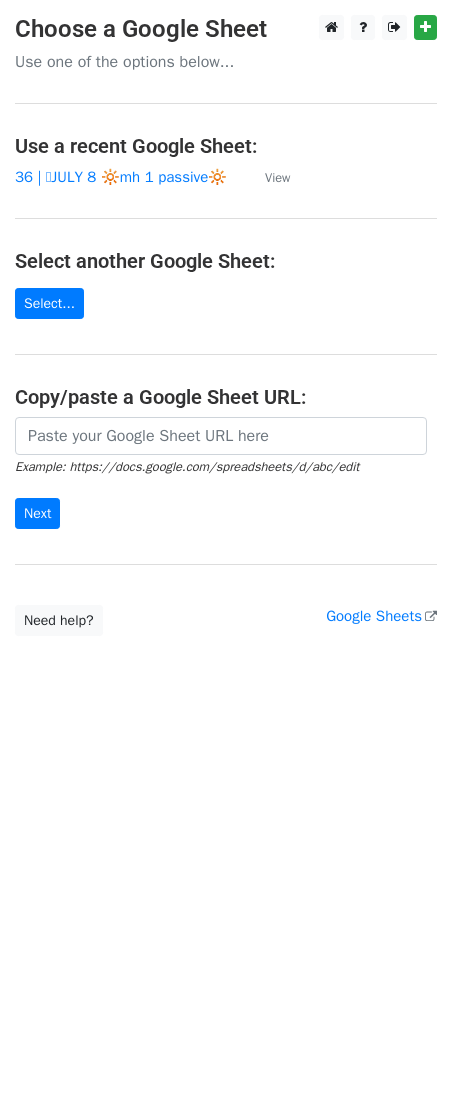 scroll, scrollTop: 0, scrollLeft: 0, axis: both 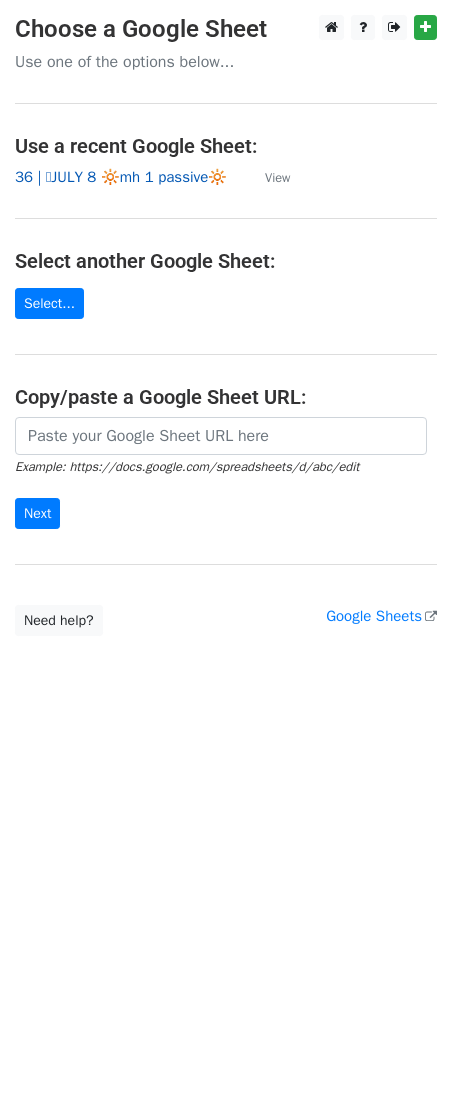 click on "36 | 🩷JULY 8 🔆mh 1 passive🔆" at bounding box center (121, 177) 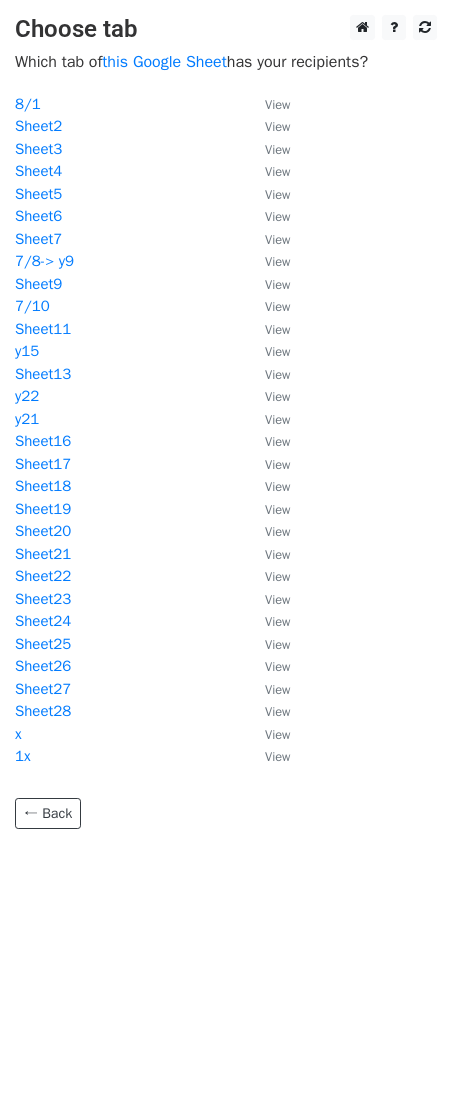 scroll, scrollTop: 0, scrollLeft: 0, axis: both 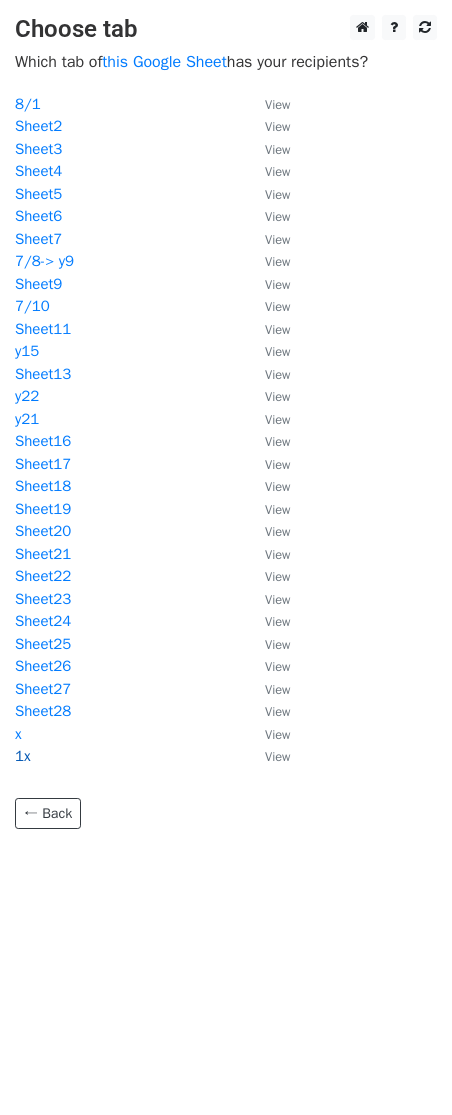 click on "1x" at bounding box center [23, 756] 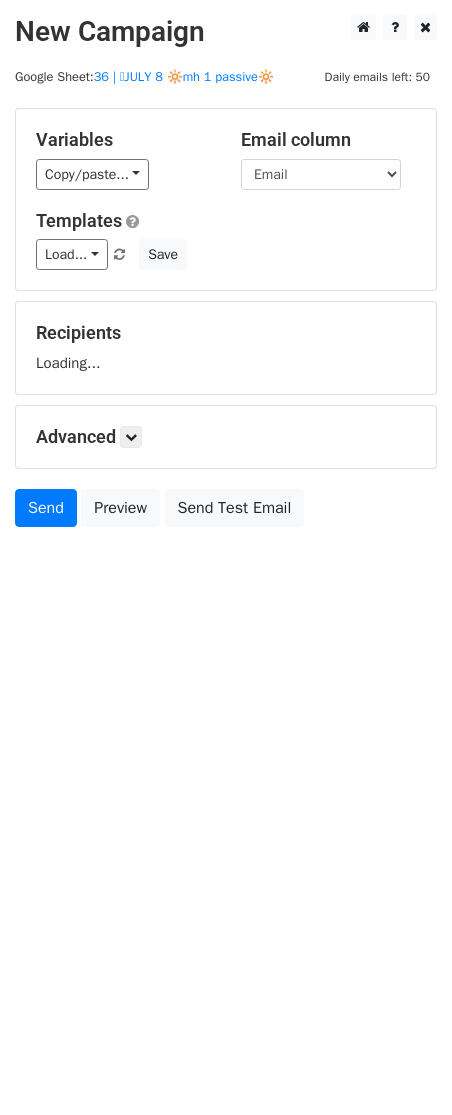scroll, scrollTop: 0, scrollLeft: 0, axis: both 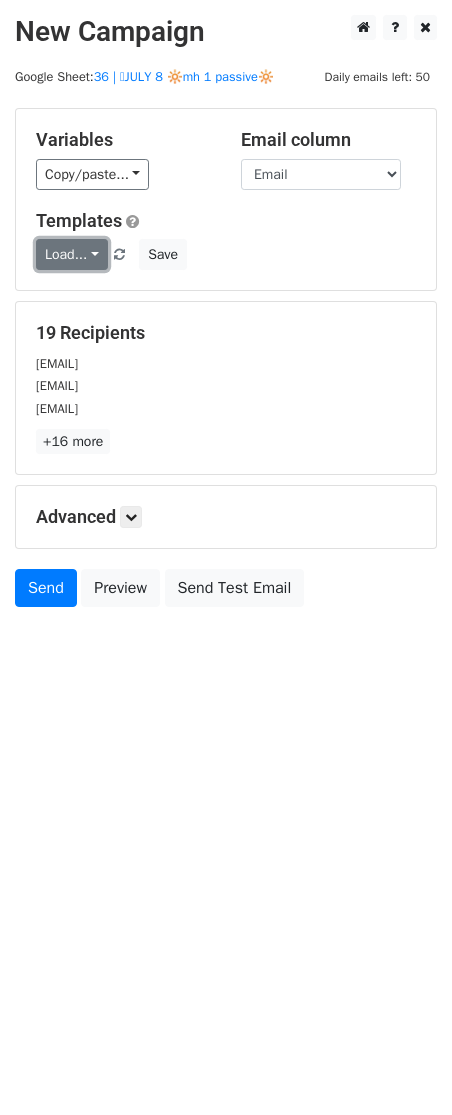 click on "Load..." at bounding box center (72, 254) 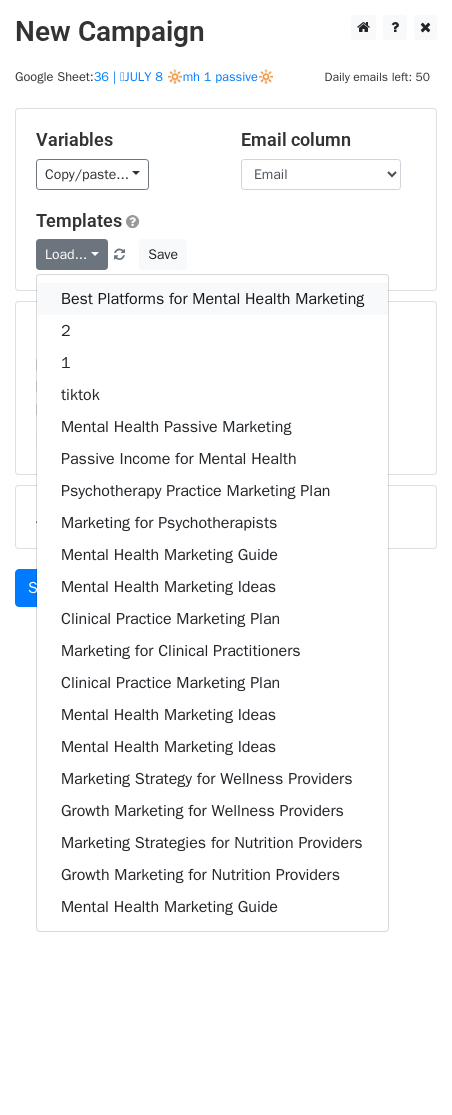 click on "Best Platforms for Mental Health Marketing" at bounding box center (212, 299) 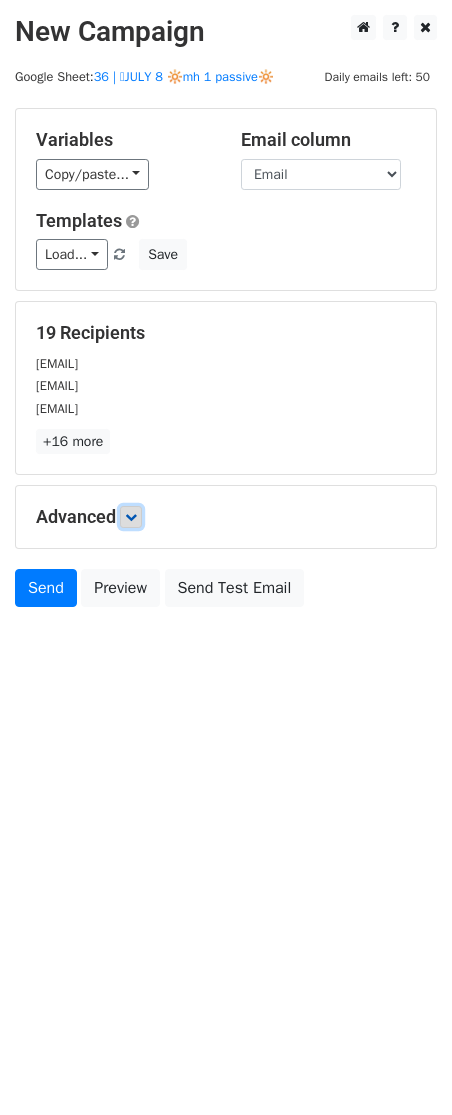click at bounding box center [131, 517] 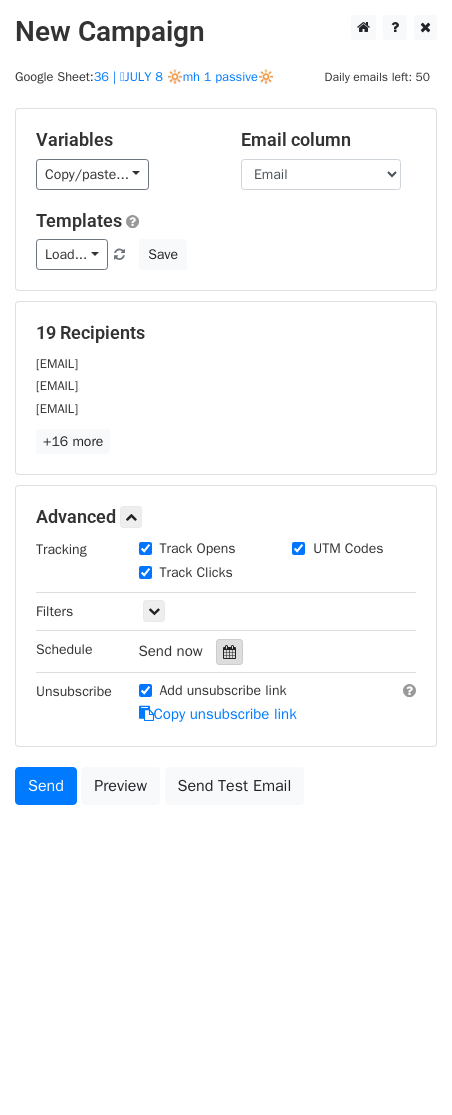 click at bounding box center [229, 652] 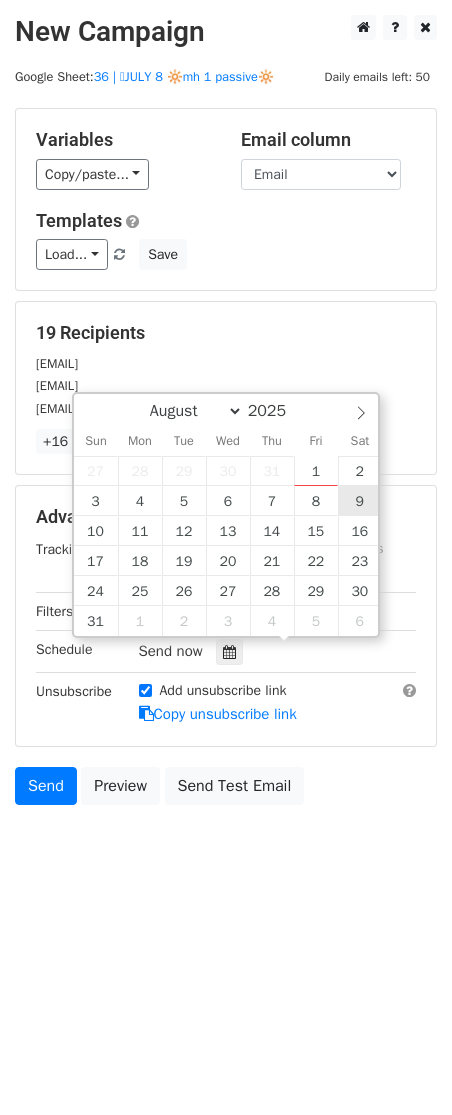 type on "[DATE] [TIME]" 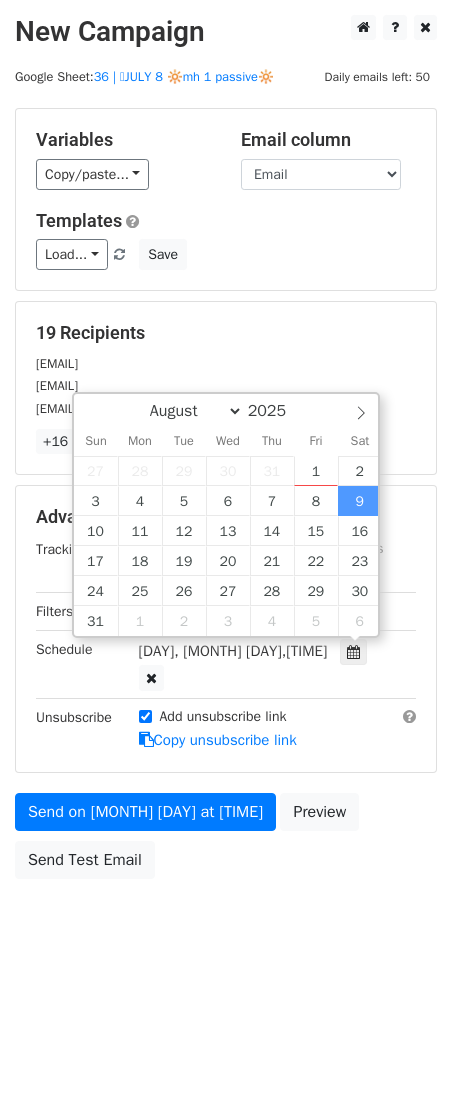 scroll, scrollTop: 1, scrollLeft: 0, axis: vertical 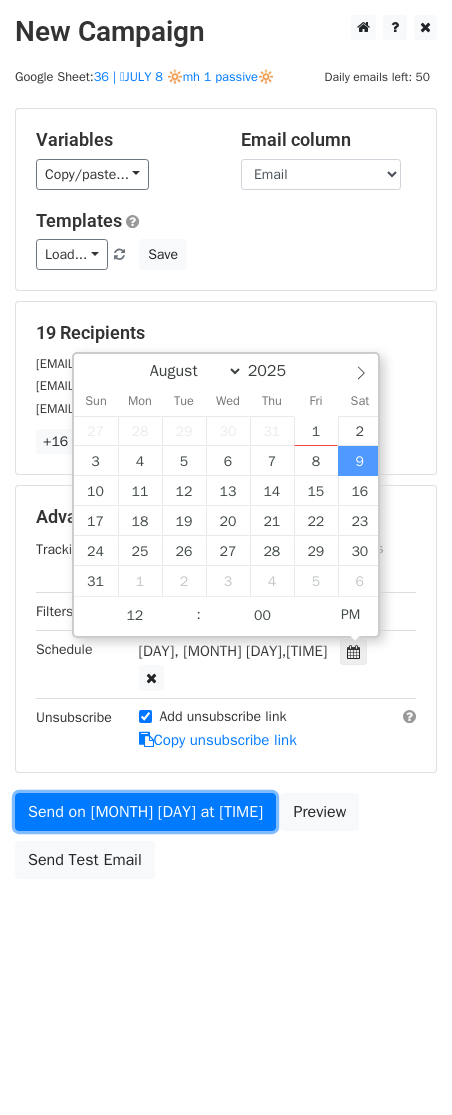 click on "Send on [MONTH] [DAY] at [TIME]" at bounding box center (145, 812) 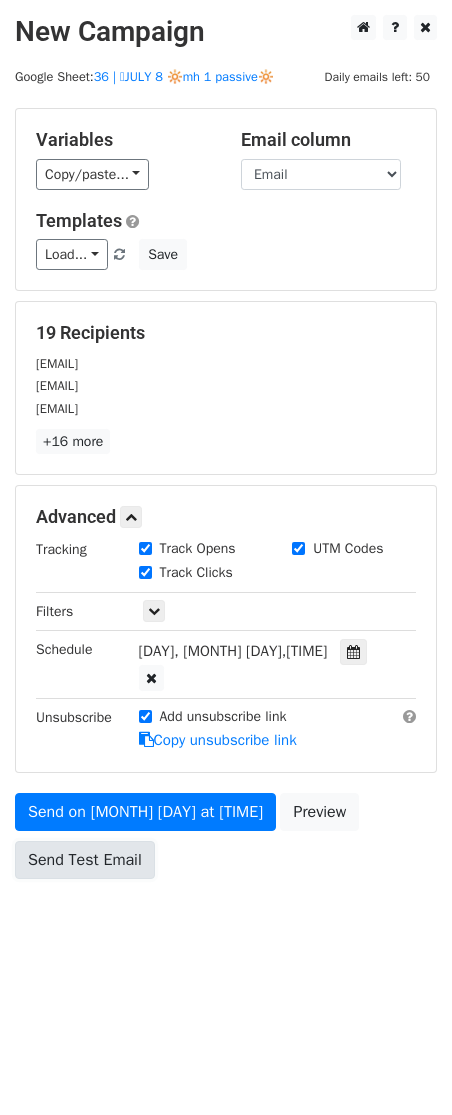click on "Send Test Email" at bounding box center (85, 860) 